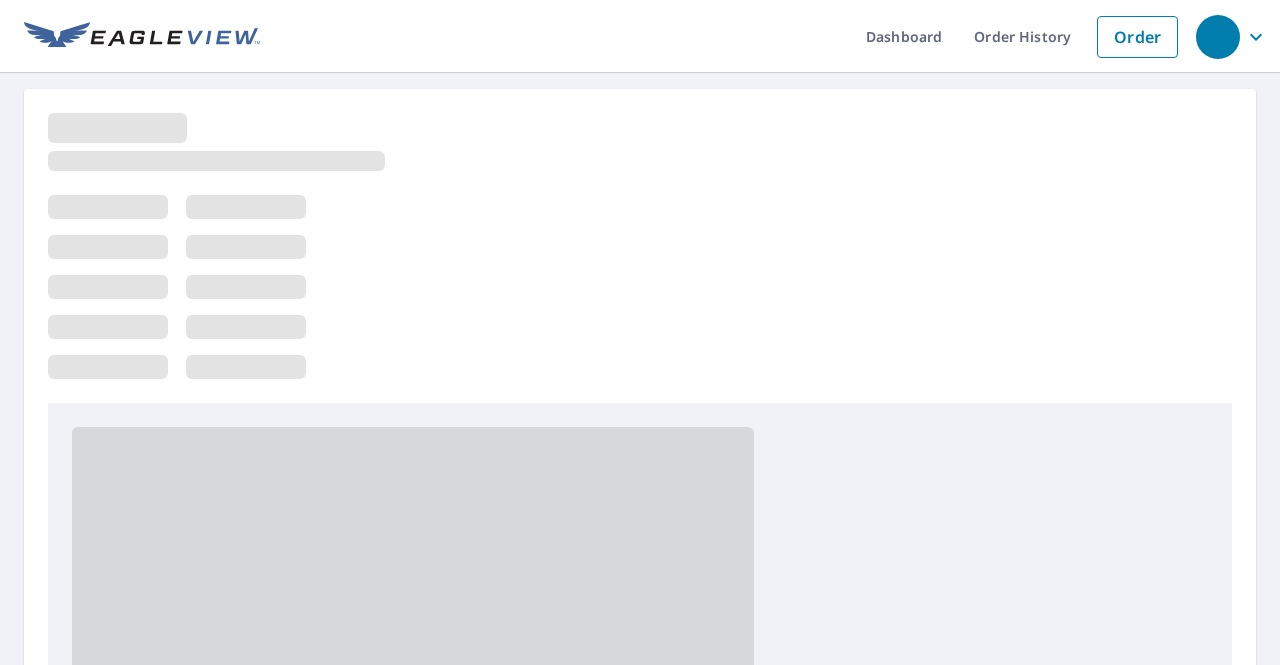 scroll, scrollTop: 0, scrollLeft: 0, axis: both 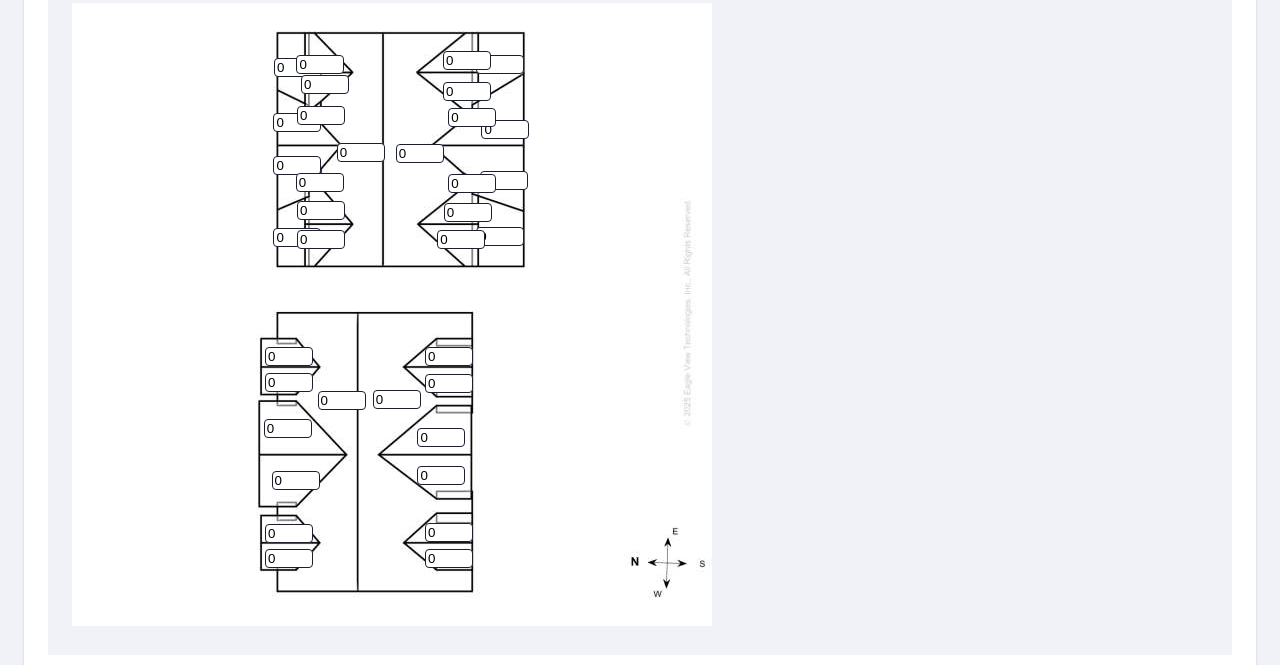 click on "0" at bounding box center (420, 153) 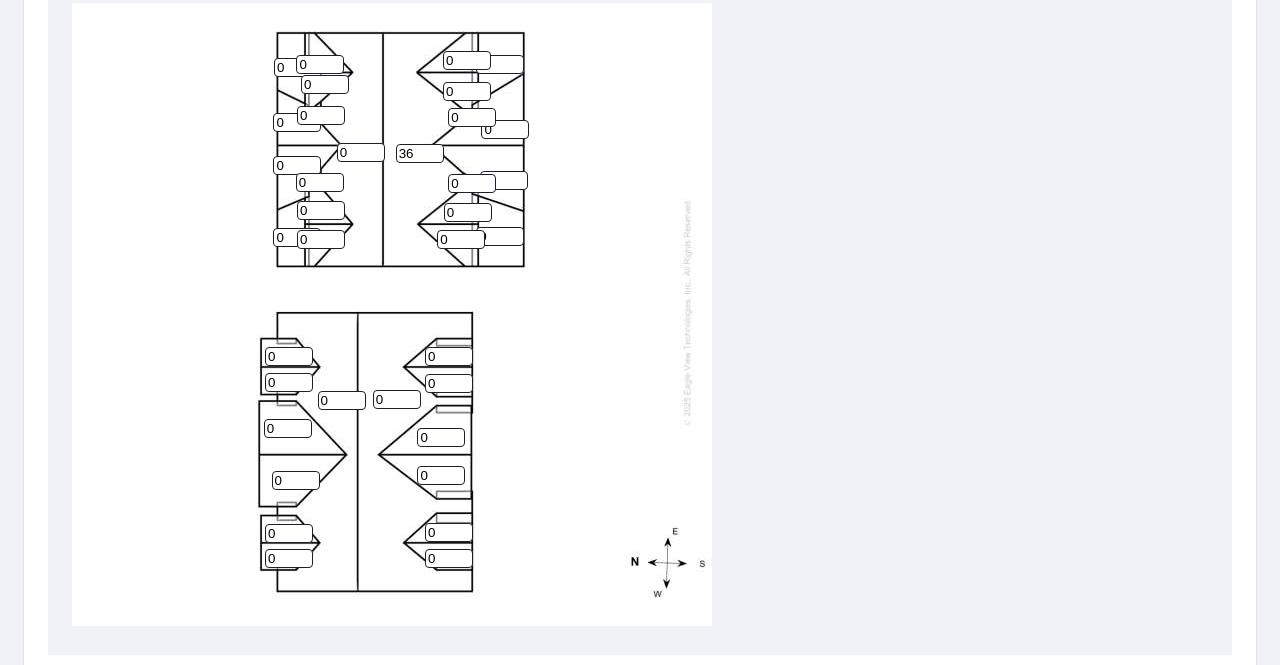 type on "36" 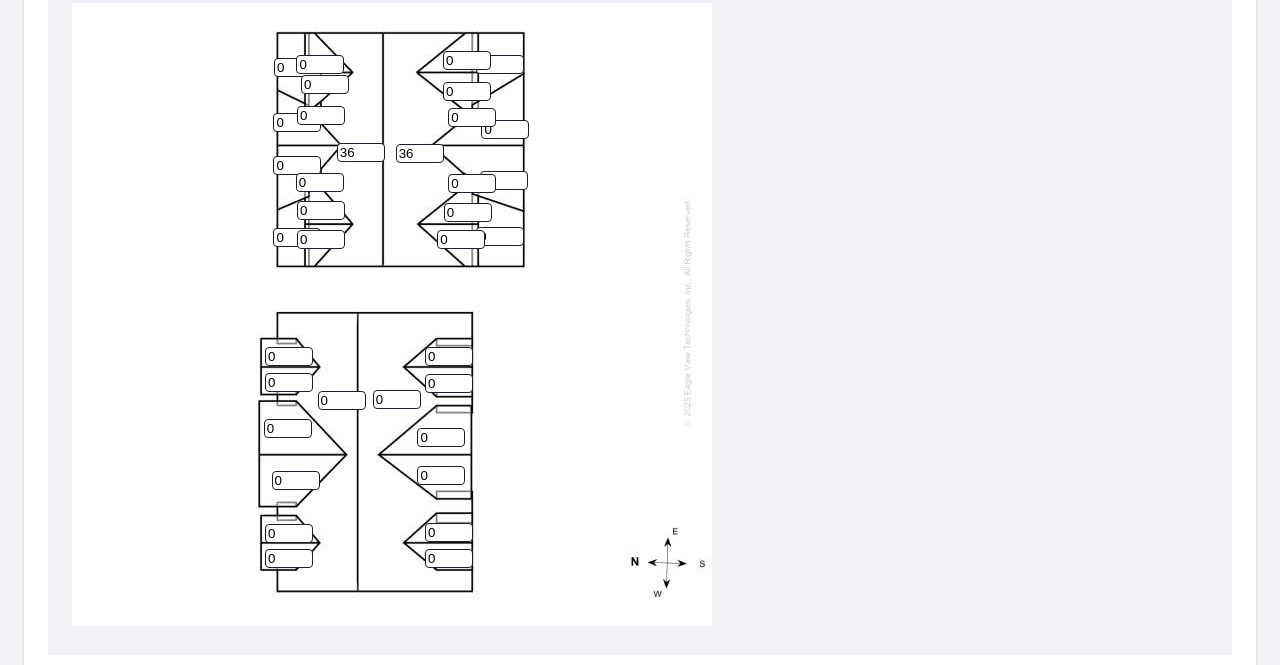type on "36" 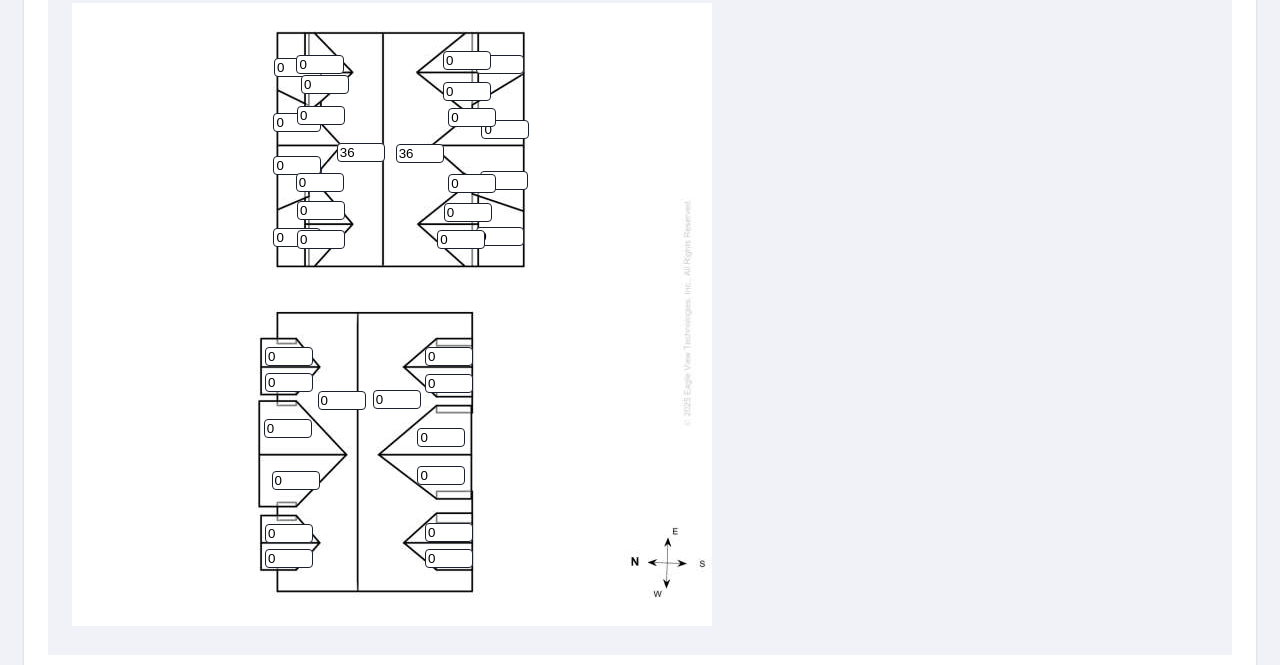 drag, startPoint x: 411, startPoint y: 139, endPoint x: 390, endPoint y: 140, distance: 21.023796 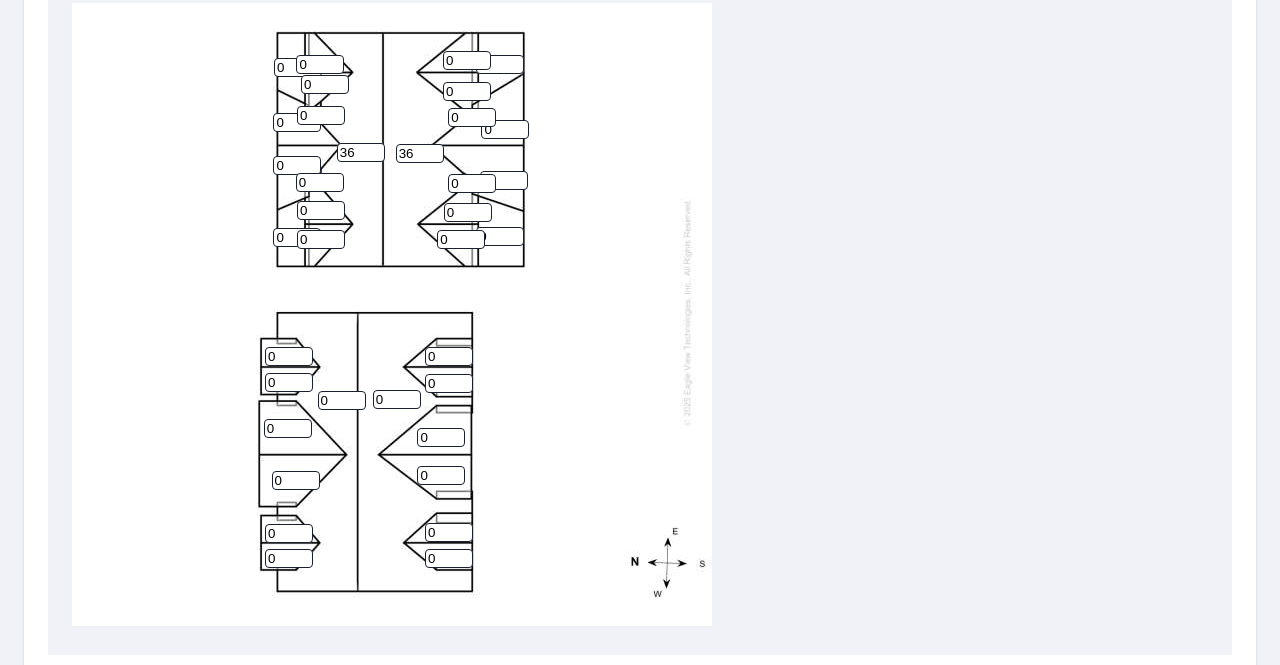 type on "9" 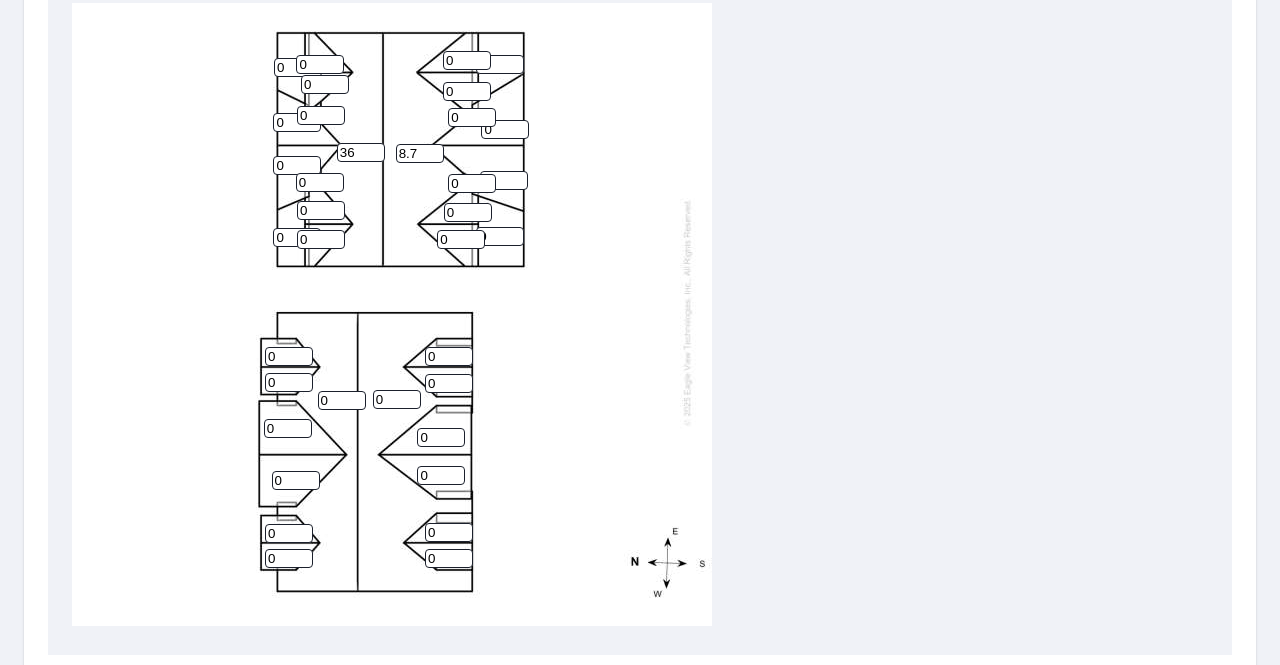 type on "8.7" 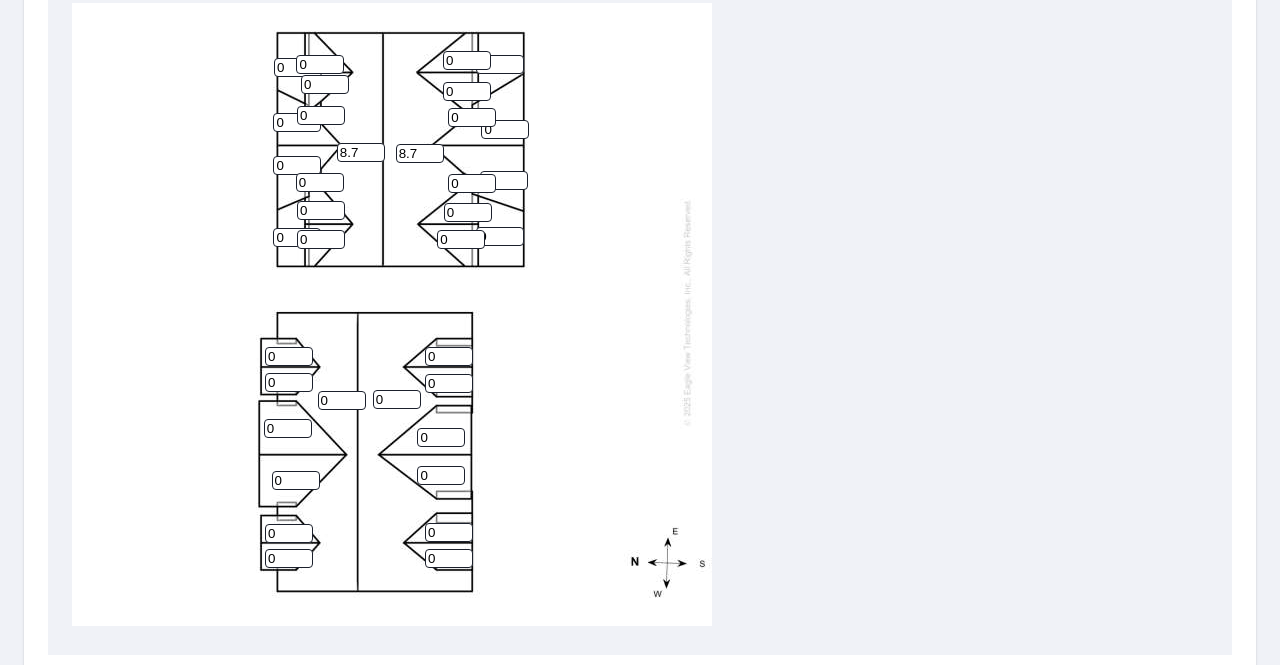 type on "8.7" 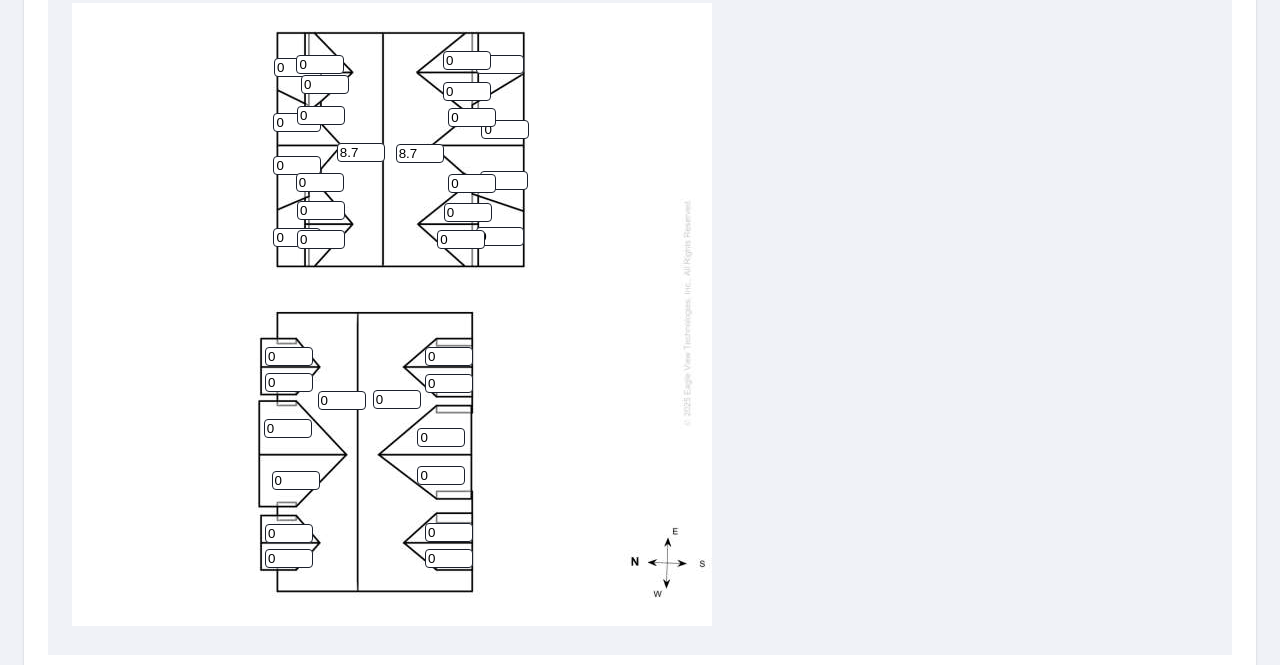 click on "0" at bounding box center [397, 399] 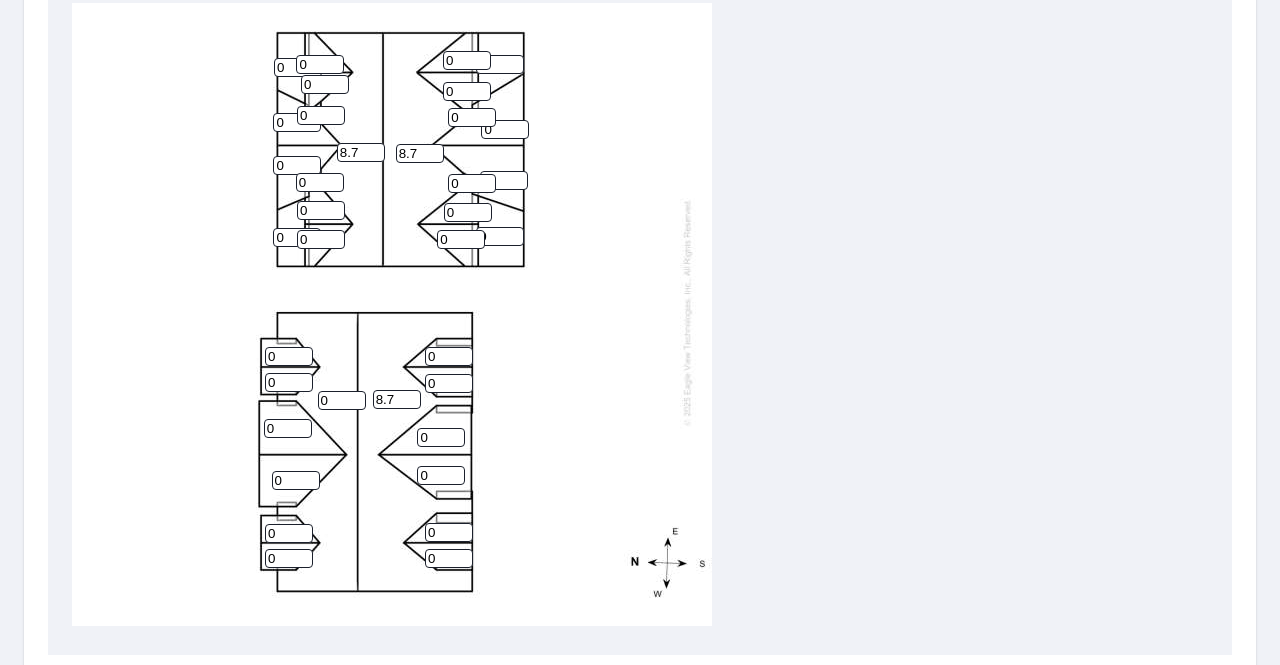 type on "8.7" 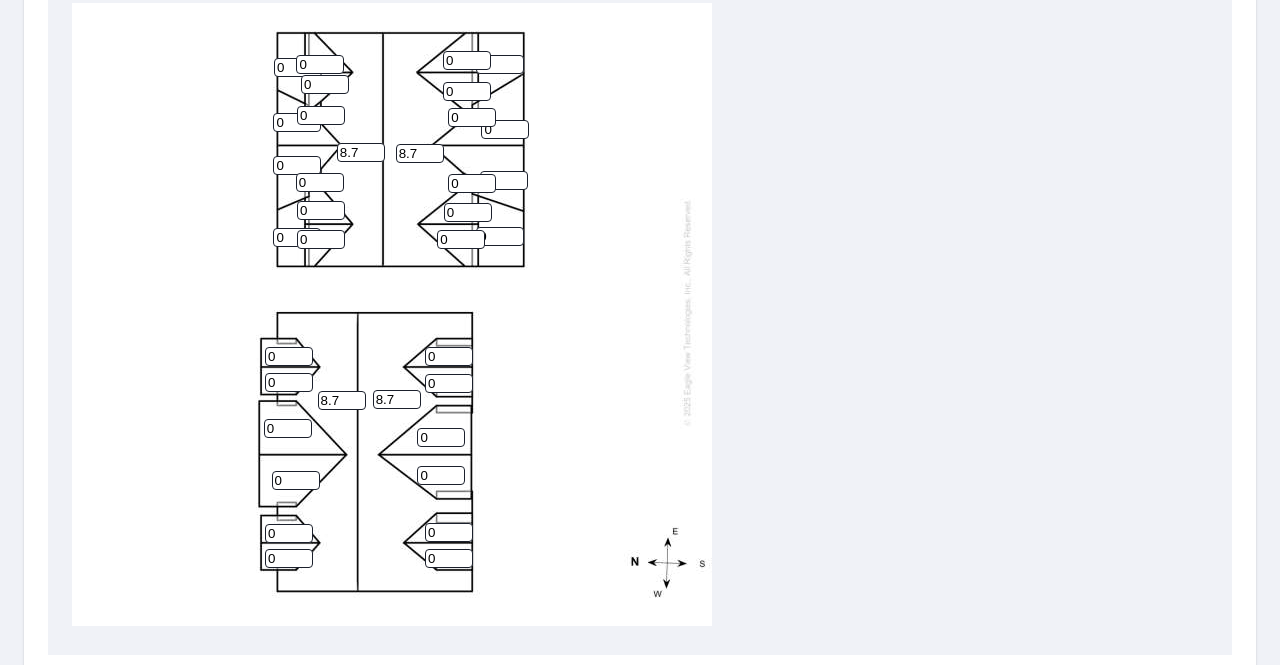 type on "8.7" 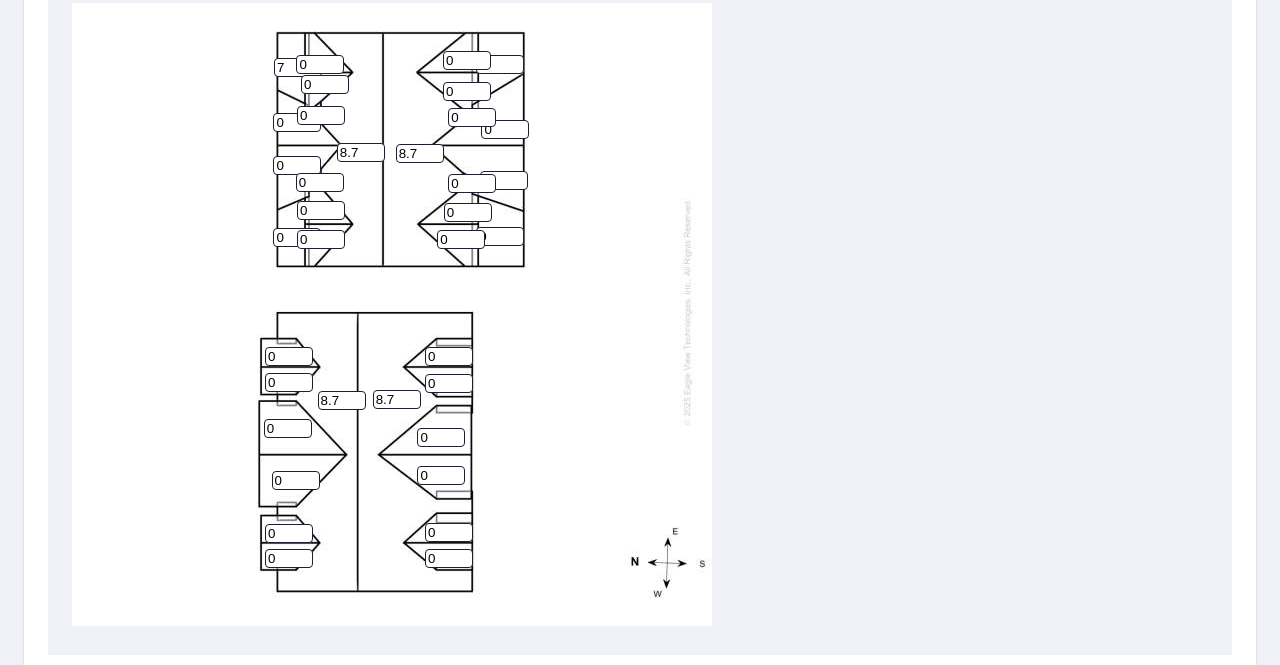 type on "7" 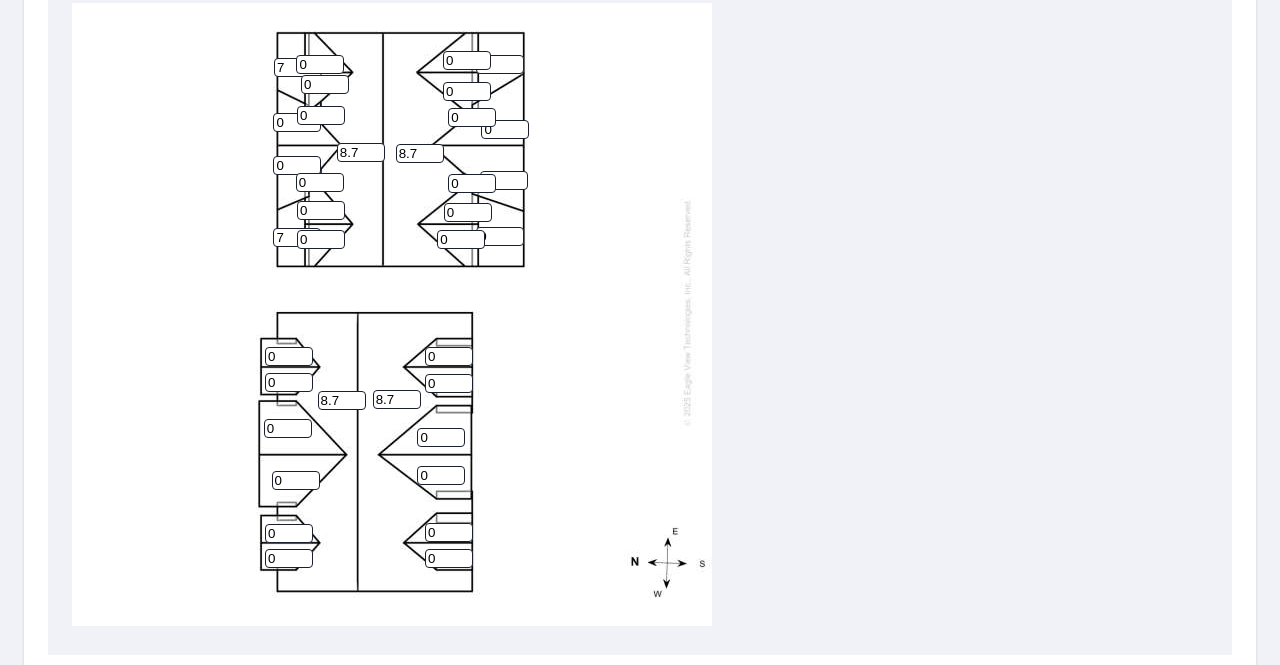 type on "7" 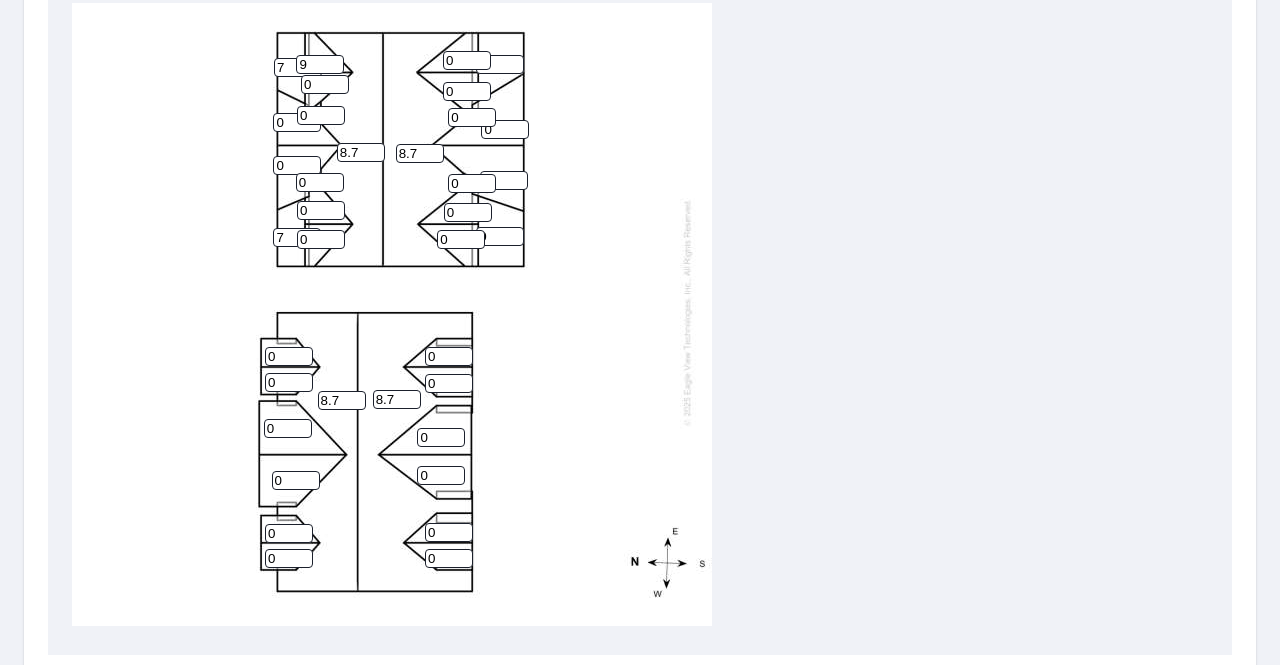 type on "9" 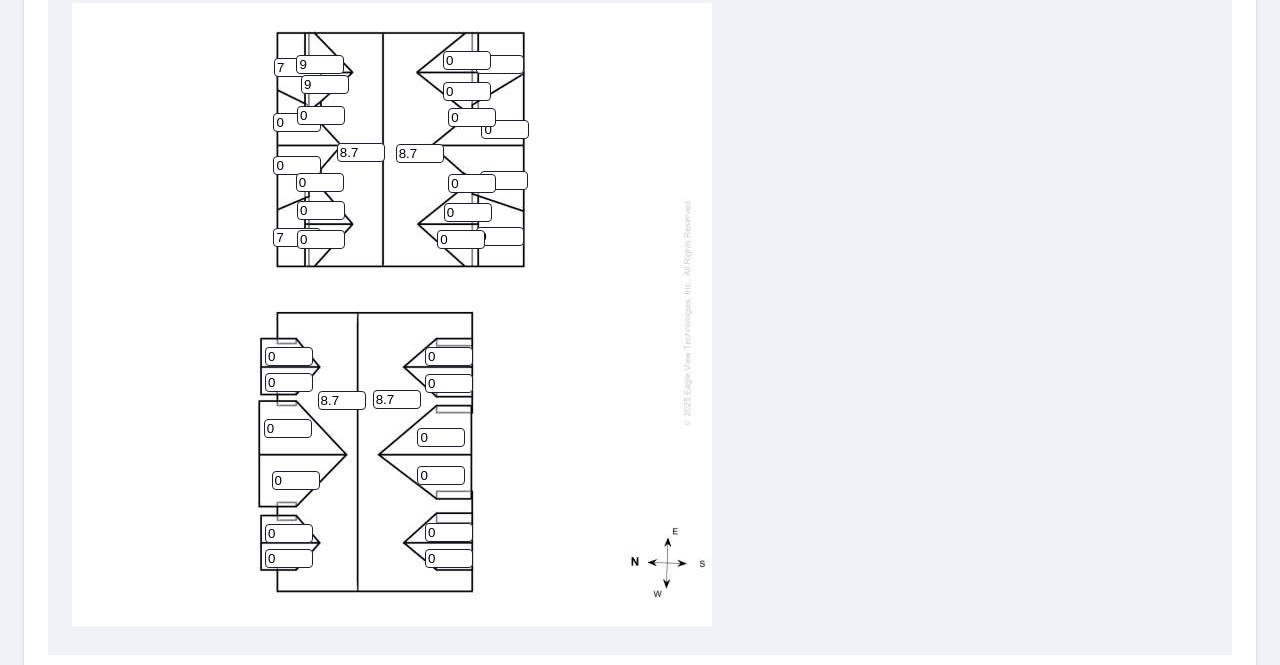 type on "9" 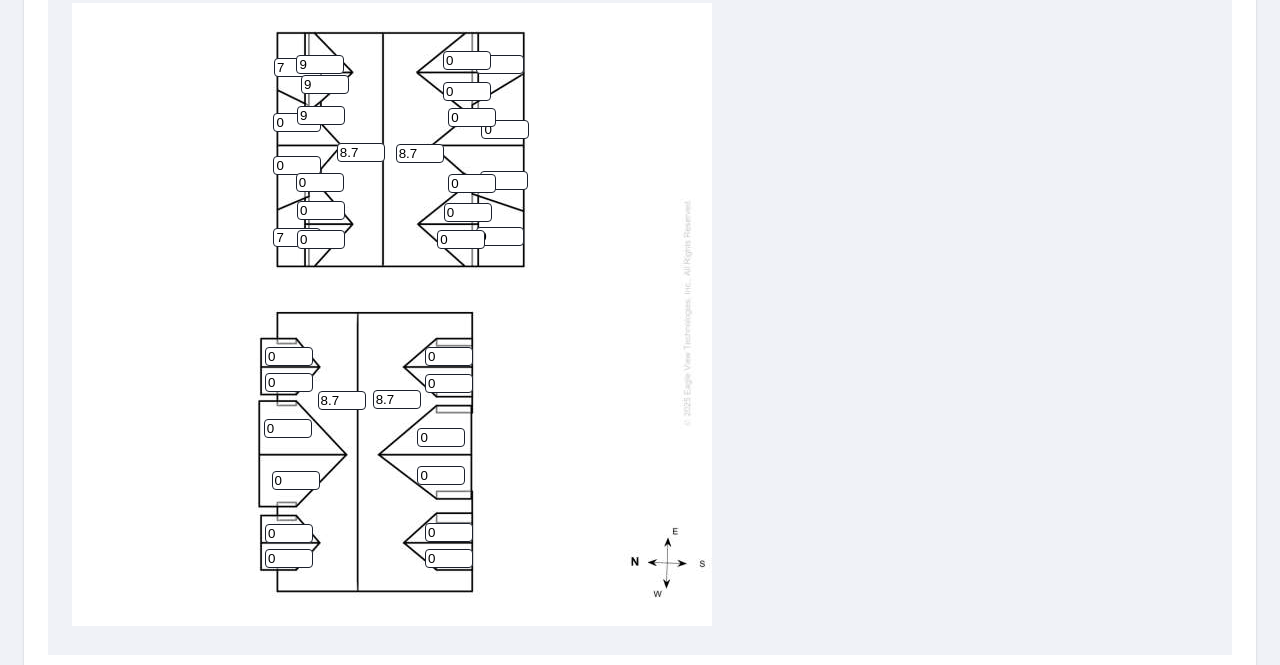 type on "9" 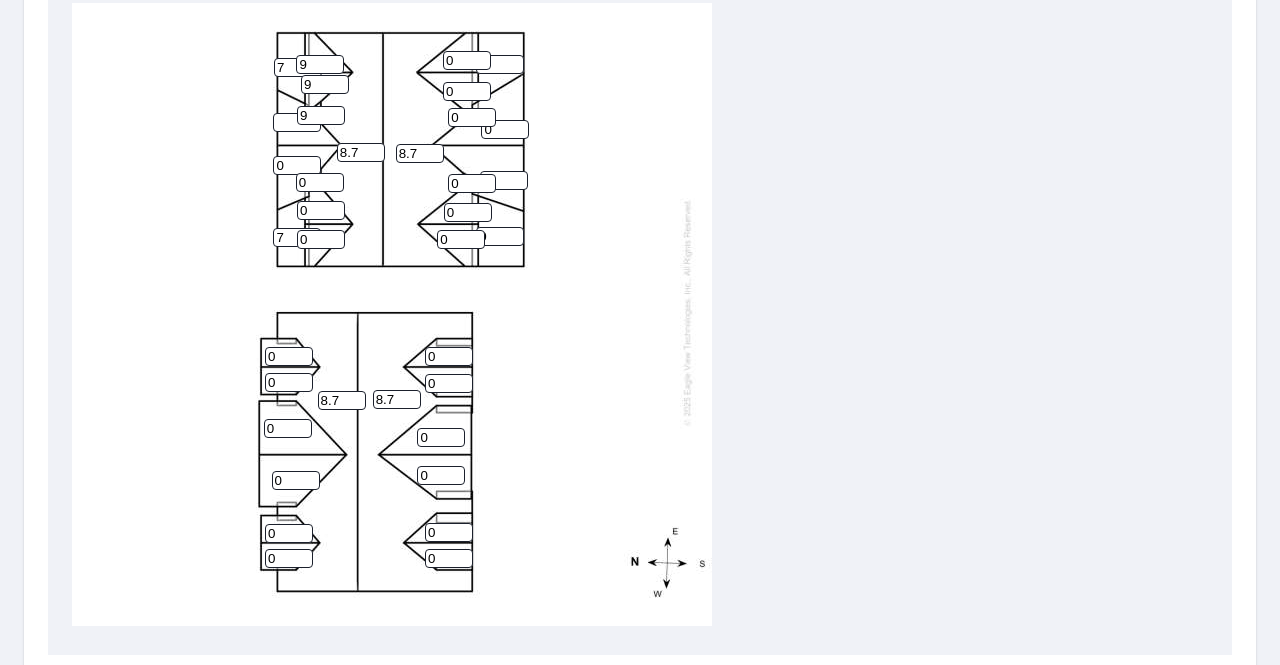 click at bounding box center (297, 122) 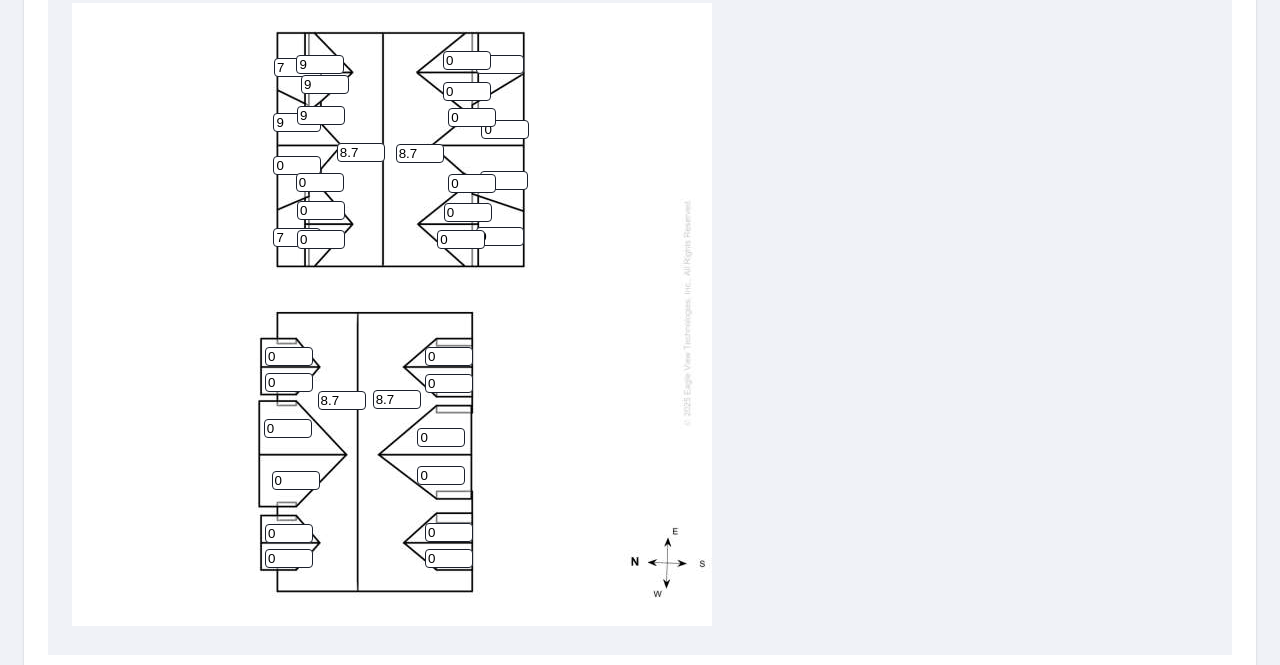 type on "9" 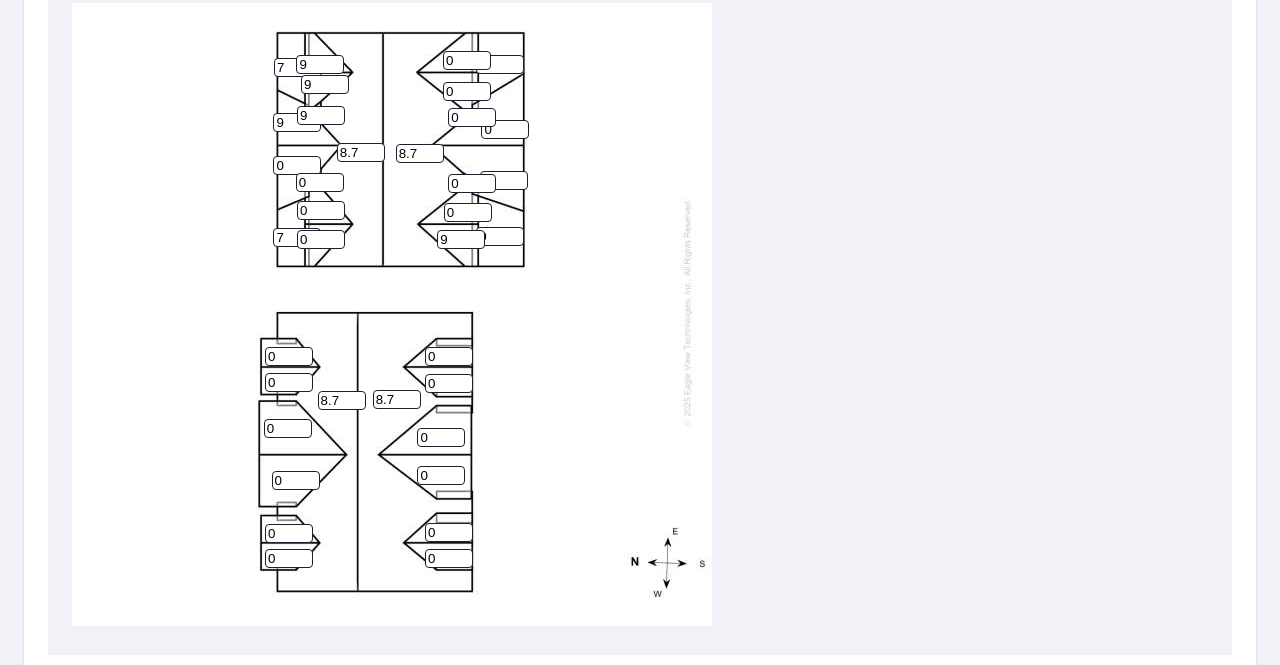 type on "9" 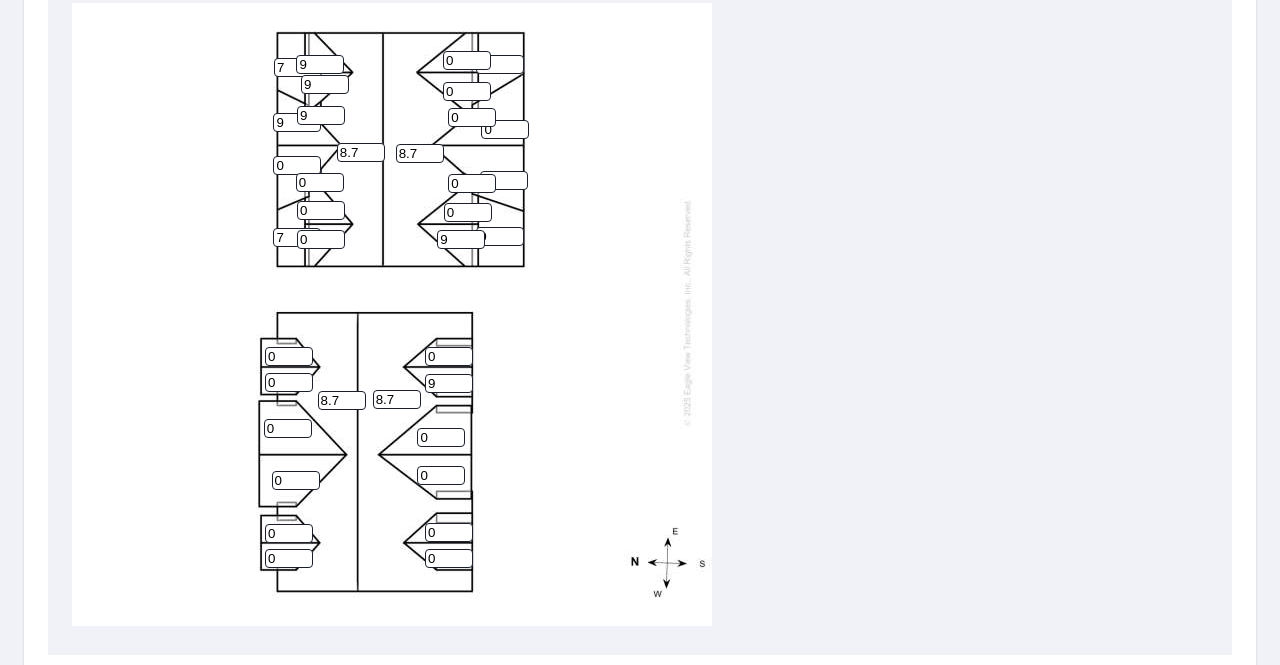 type on "9" 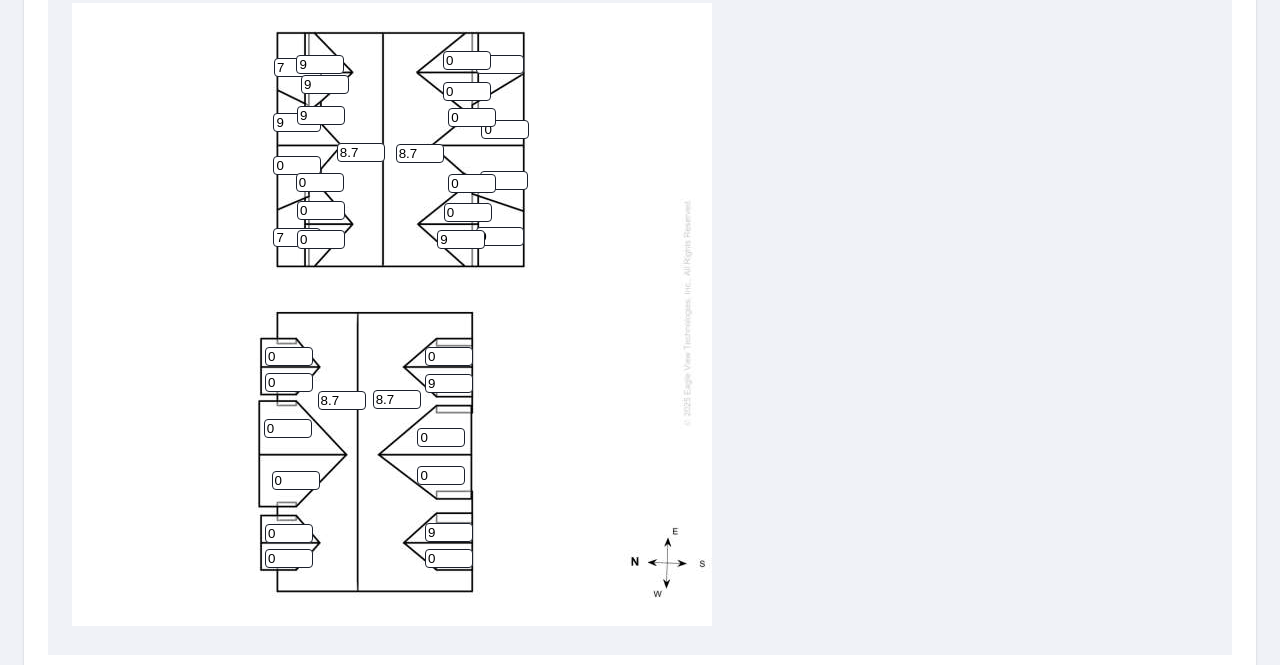 type on "9" 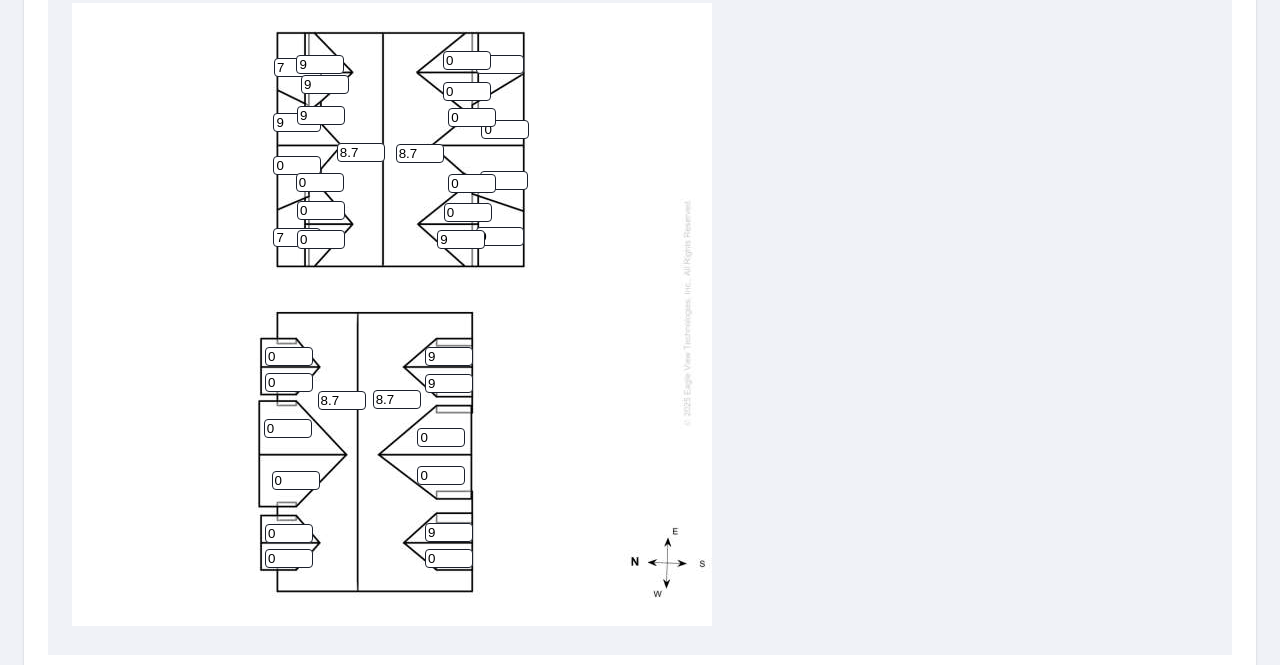 type on "9" 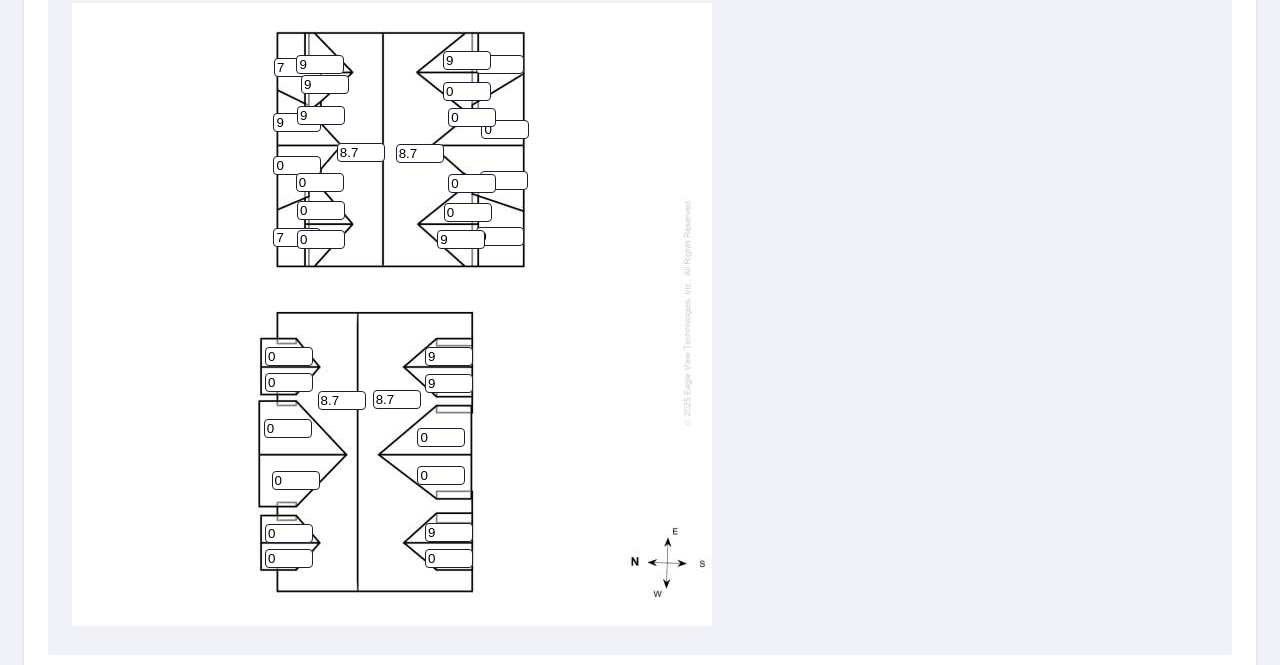 type on "9" 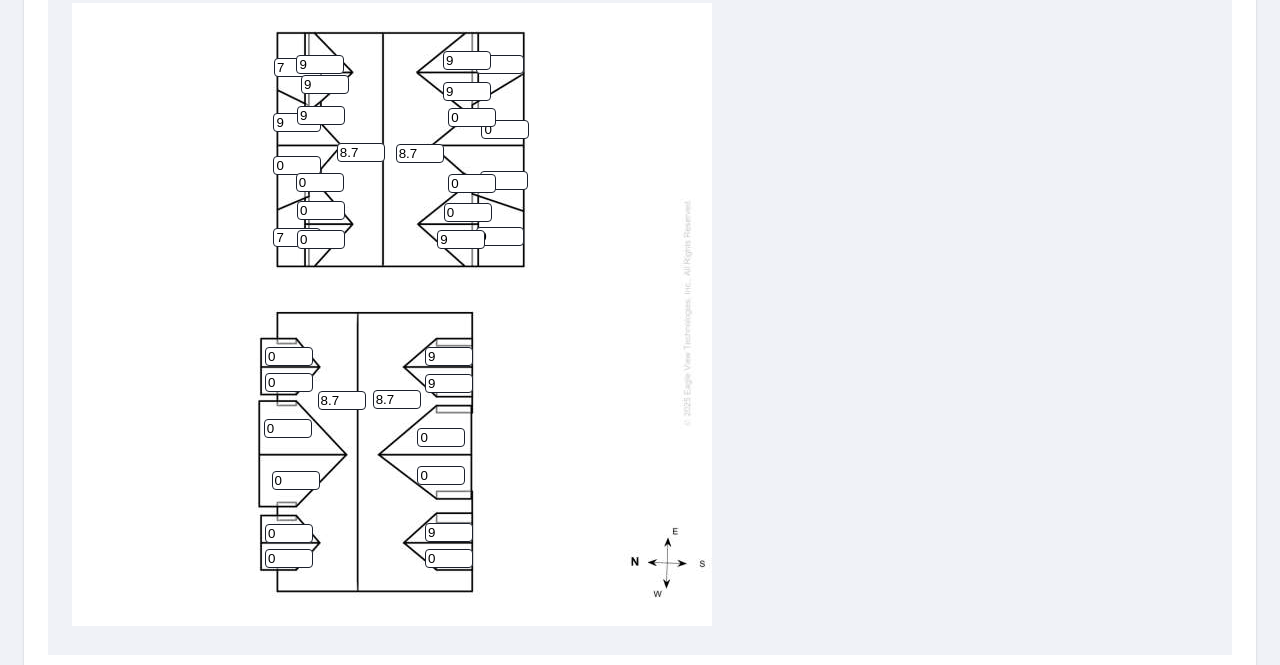 type on "9" 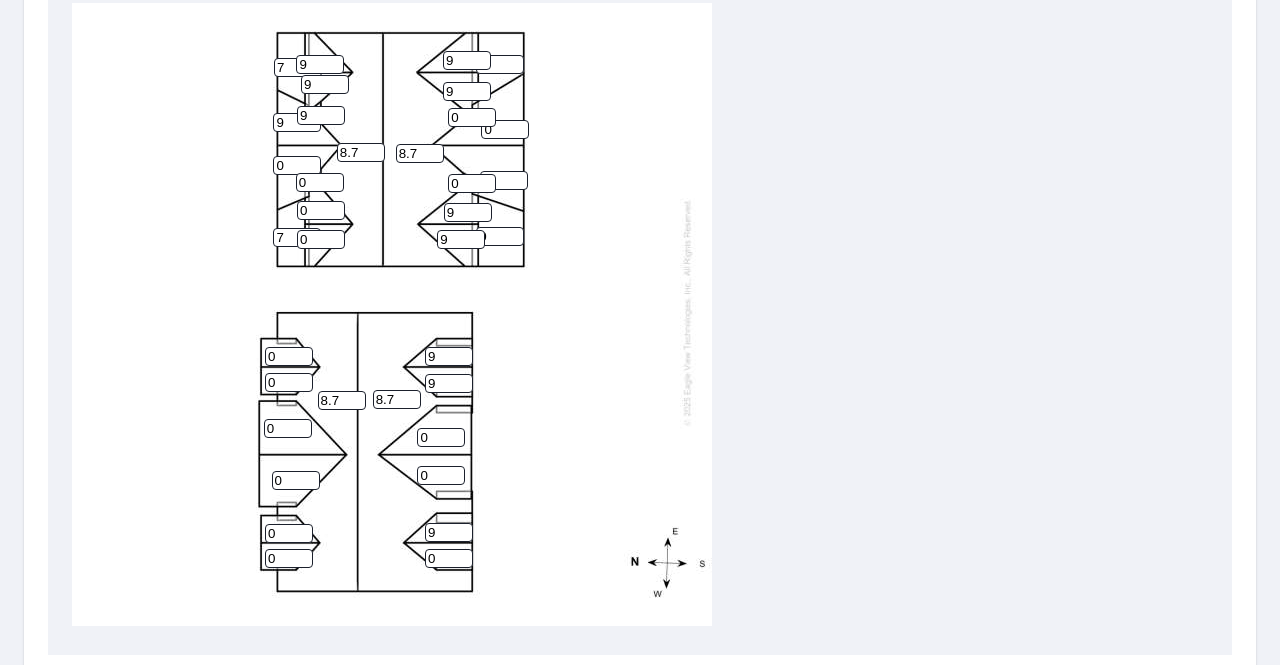 type on "9" 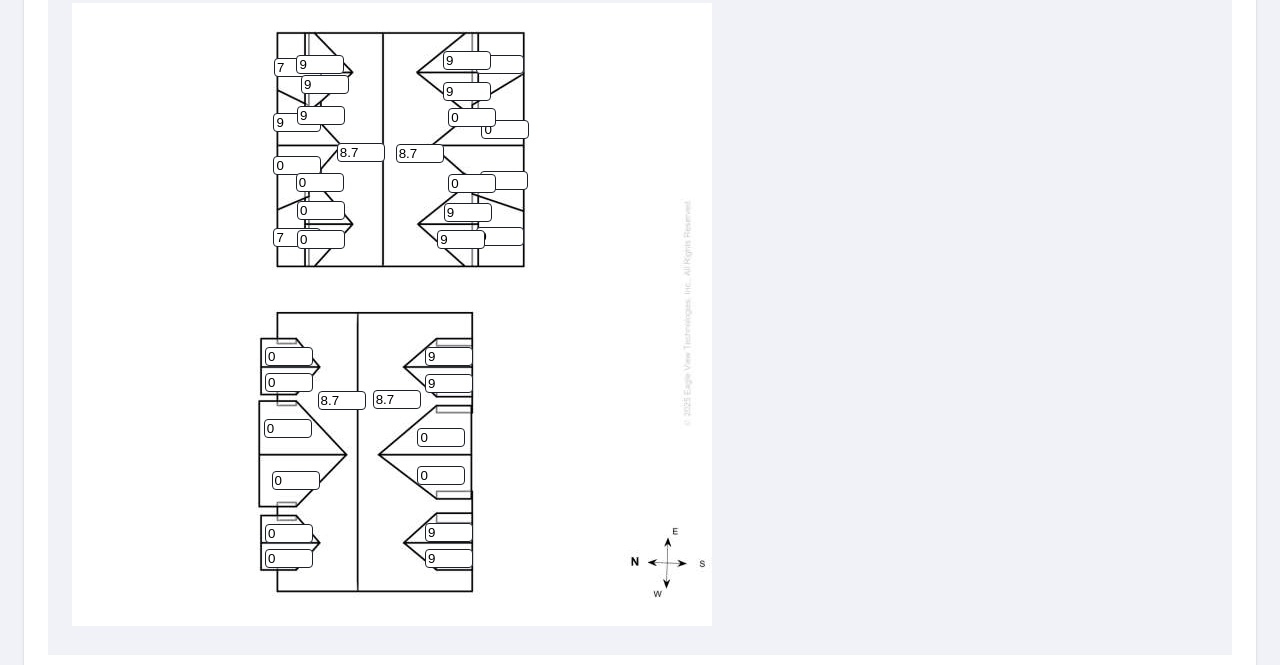 type on "9" 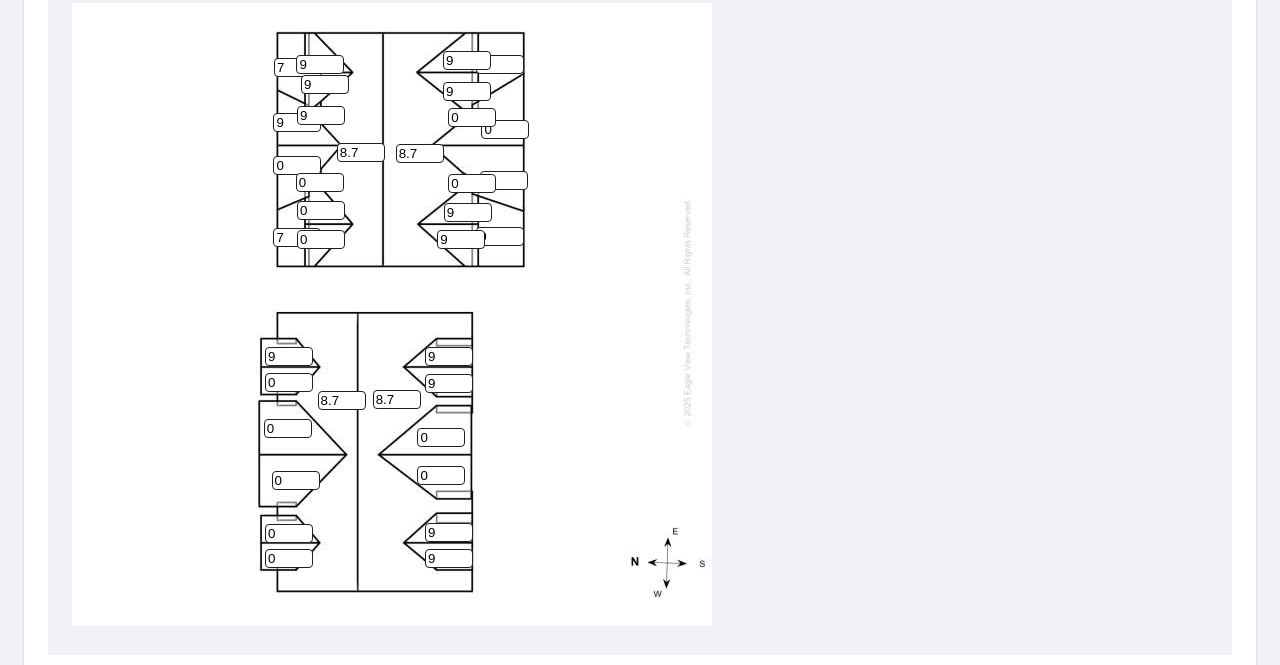 type on "9" 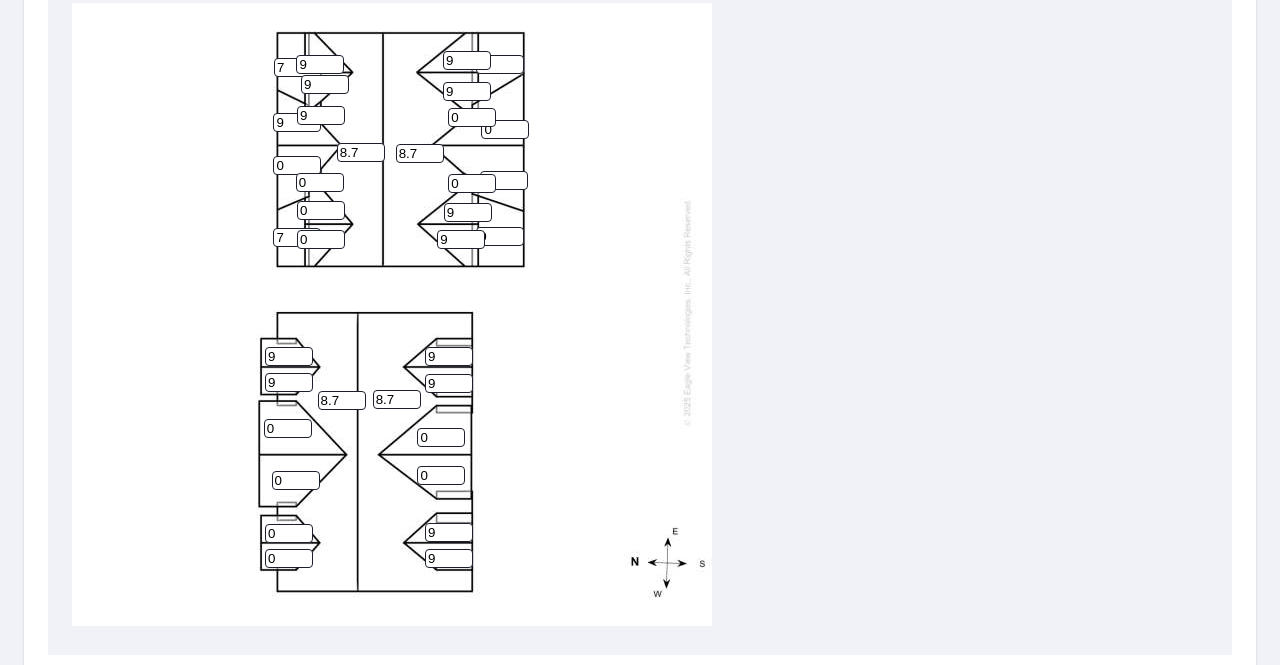 type on "9" 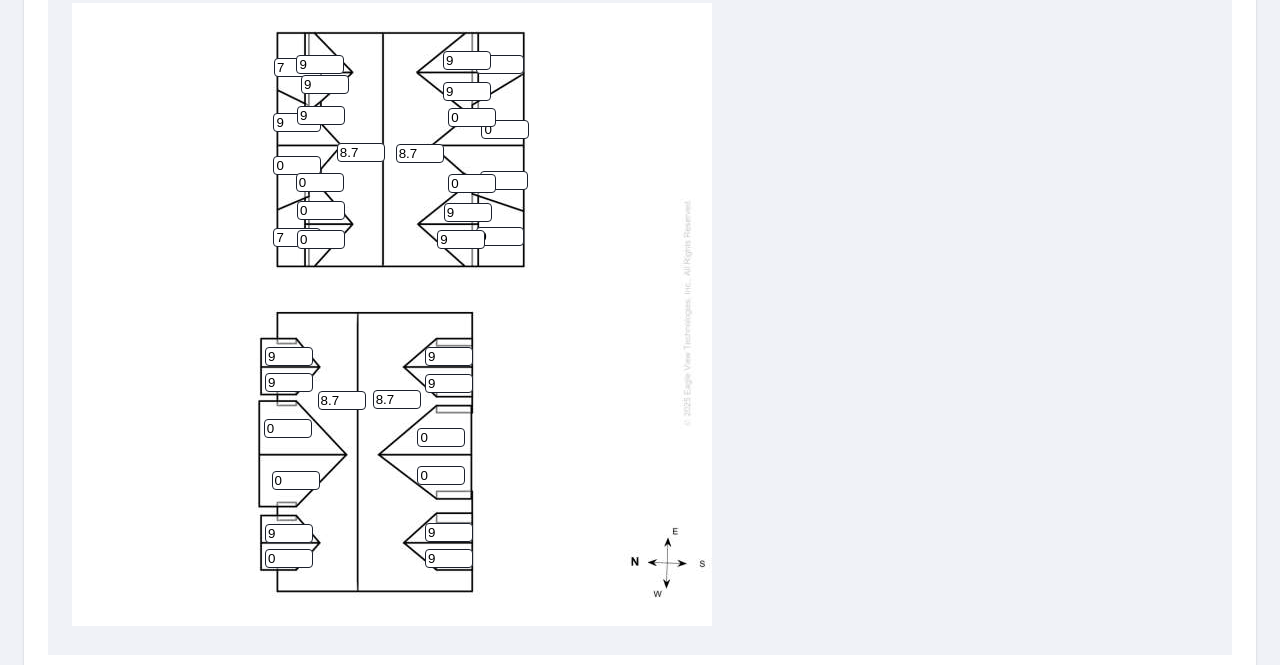 type on "9" 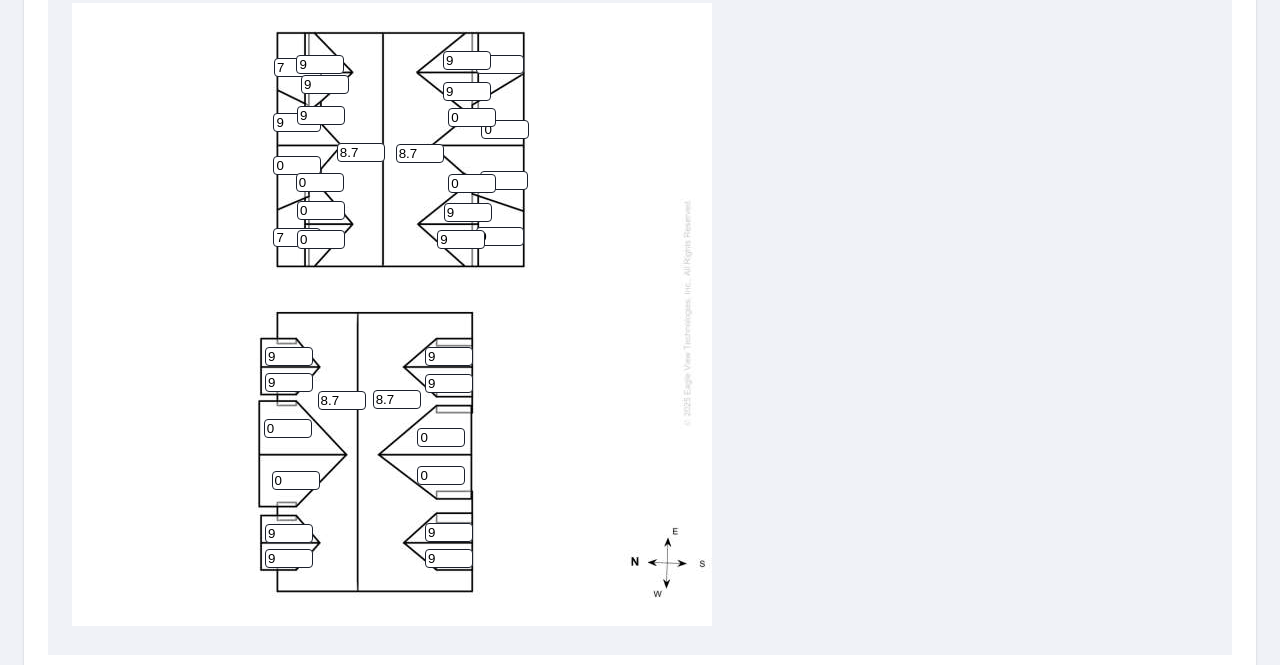 type on "9" 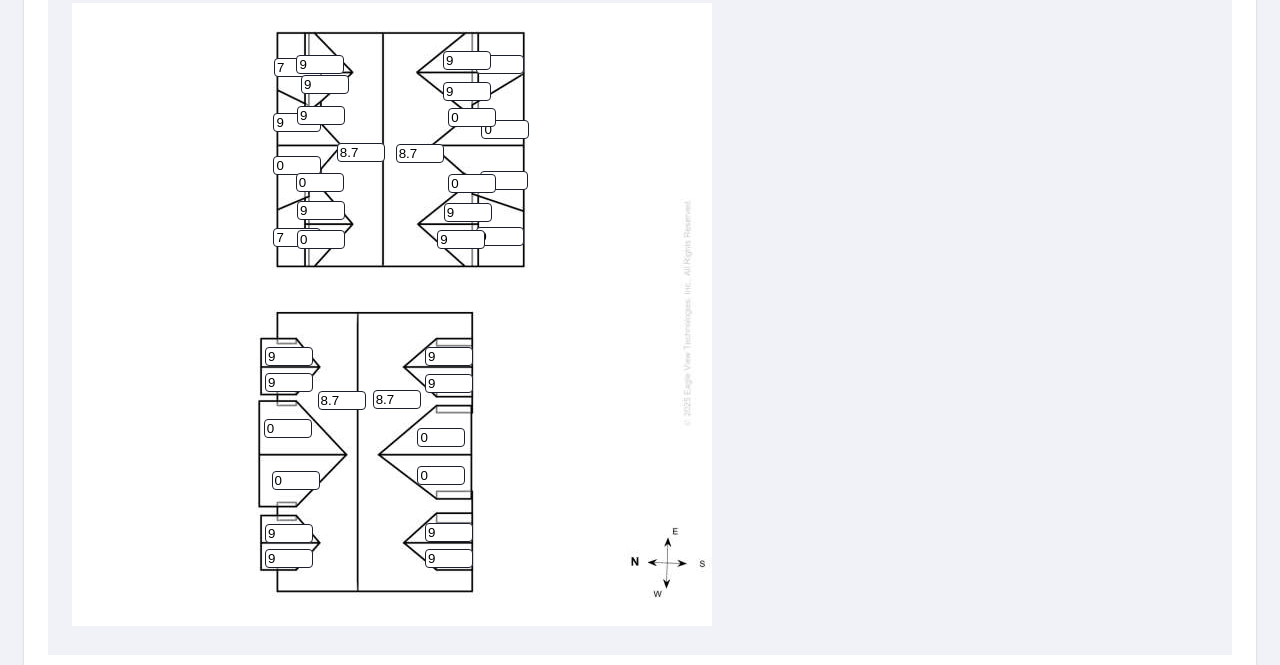type on "9" 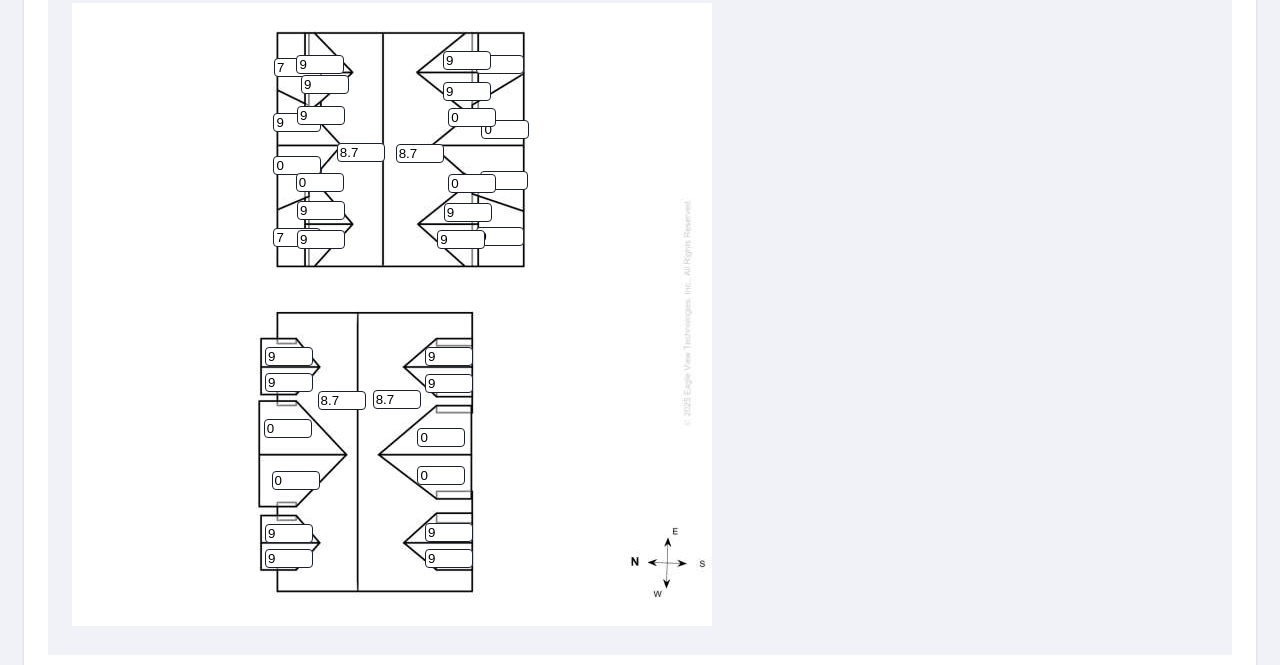 type on "9" 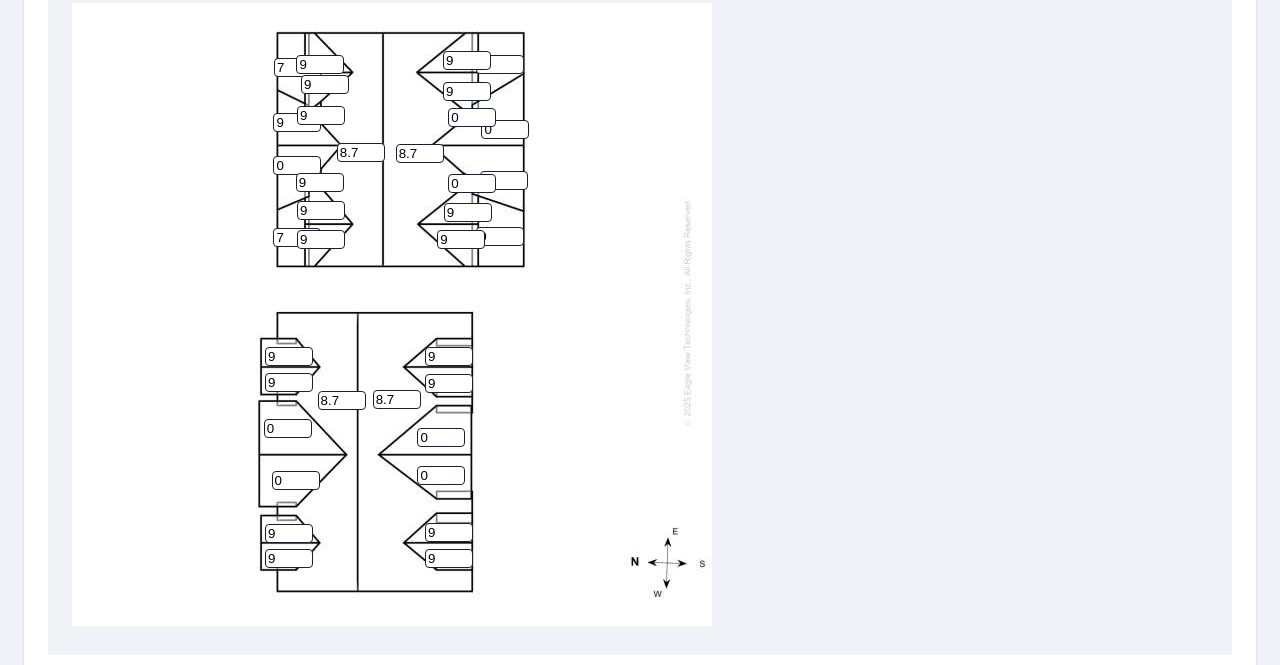 type on "9" 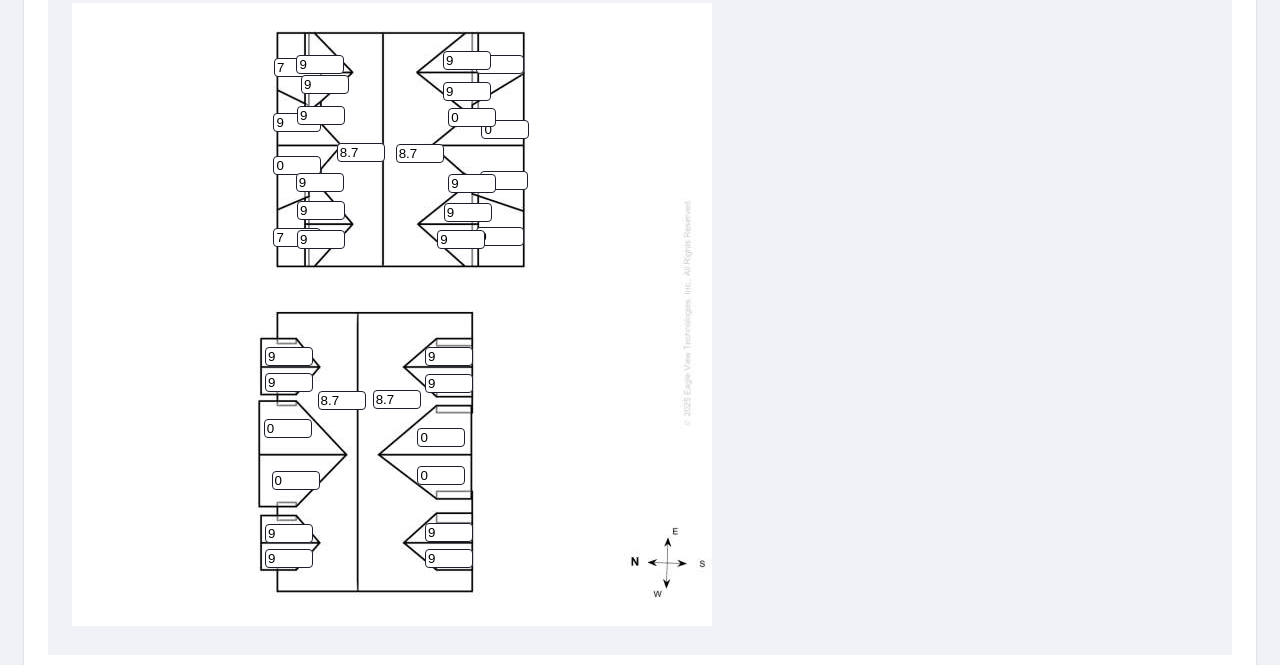 type on "9" 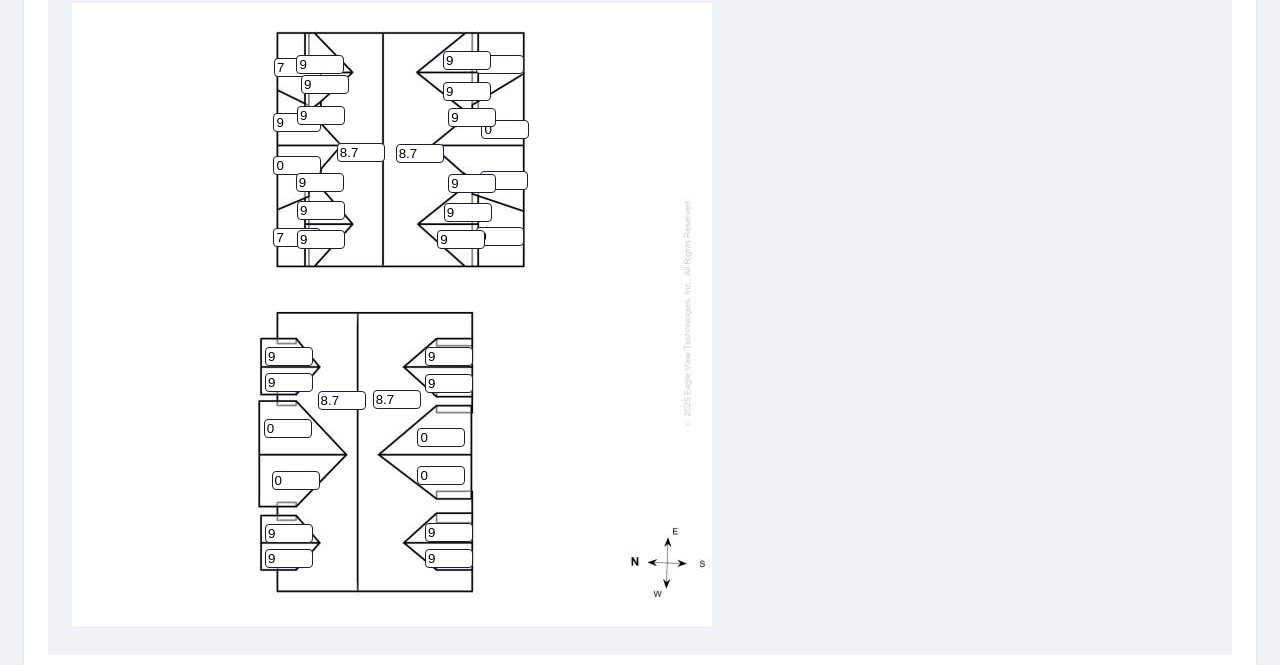 type on "9" 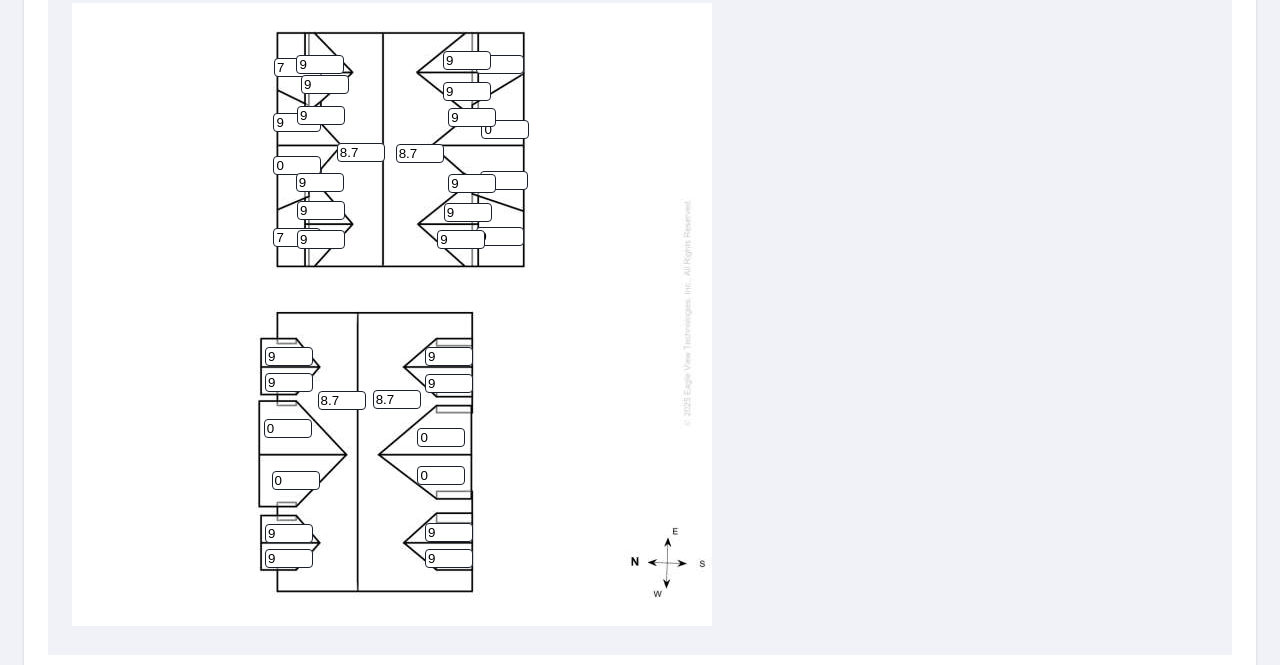 scroll, scrollTop: 916, scrollLeft: 0, axis: vertical 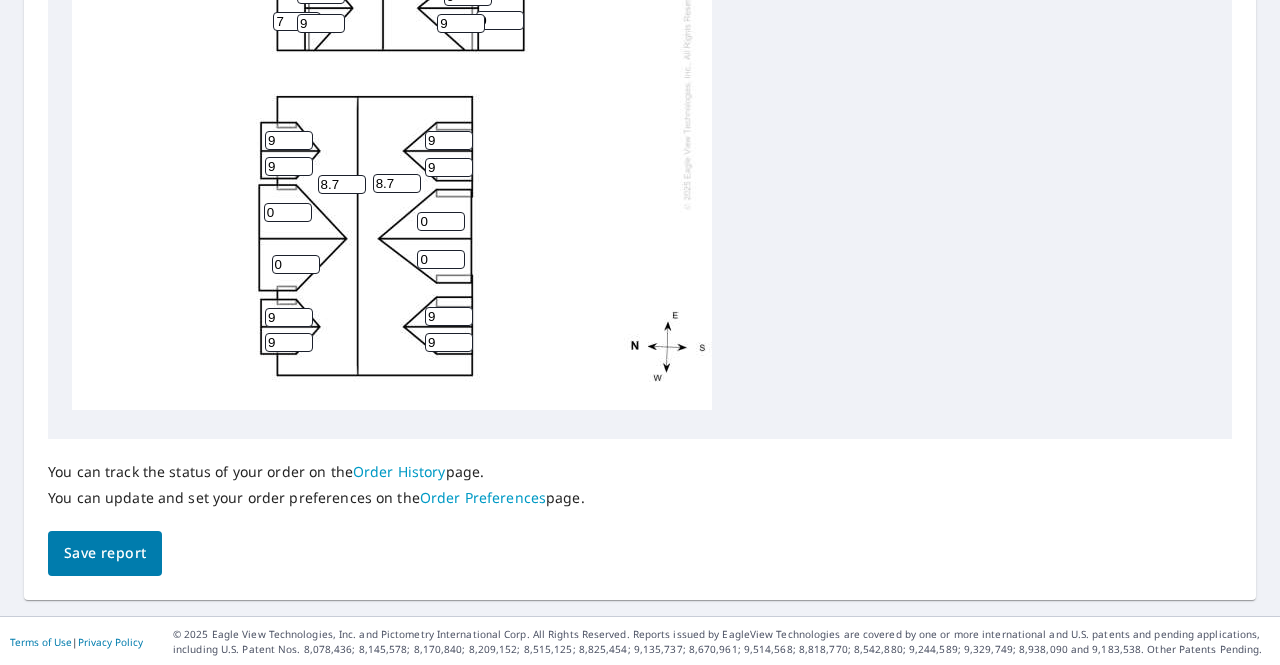 type 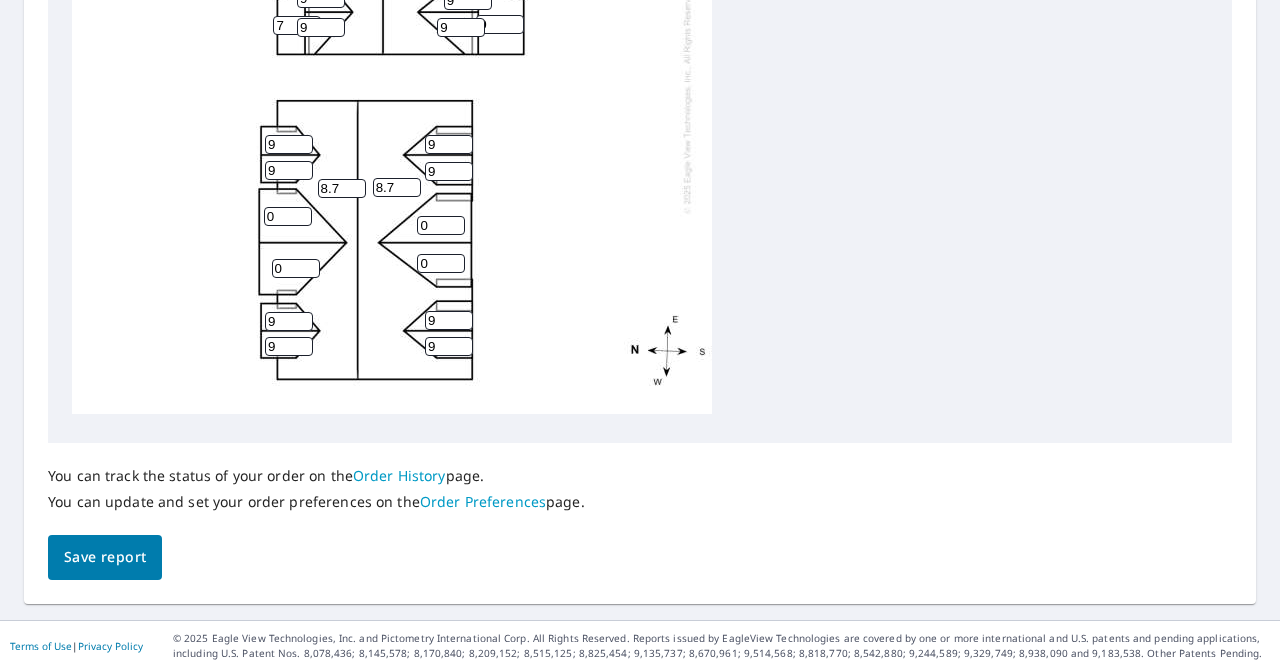 scroll, scrollTop: 916, scrollLeft: 0, axis: vertical 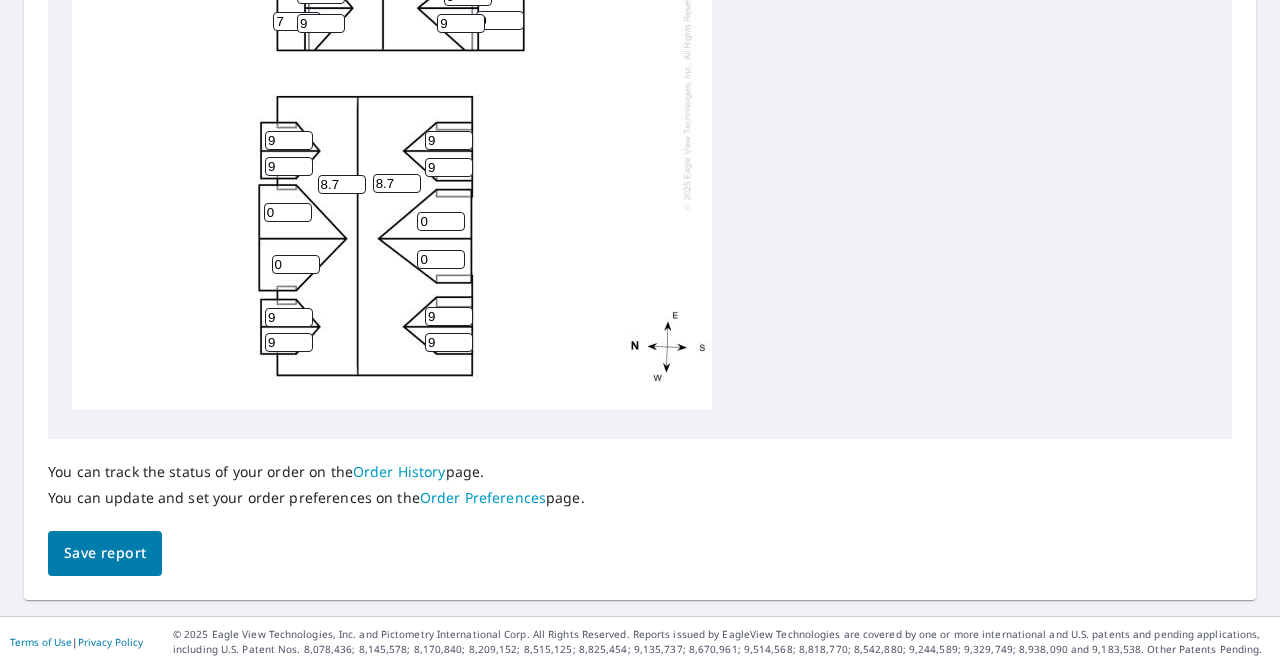 drag, startPoint x: 278, startPoint y: 192, endPoint x: 262, endPoint y: 195, distance: 16.27882 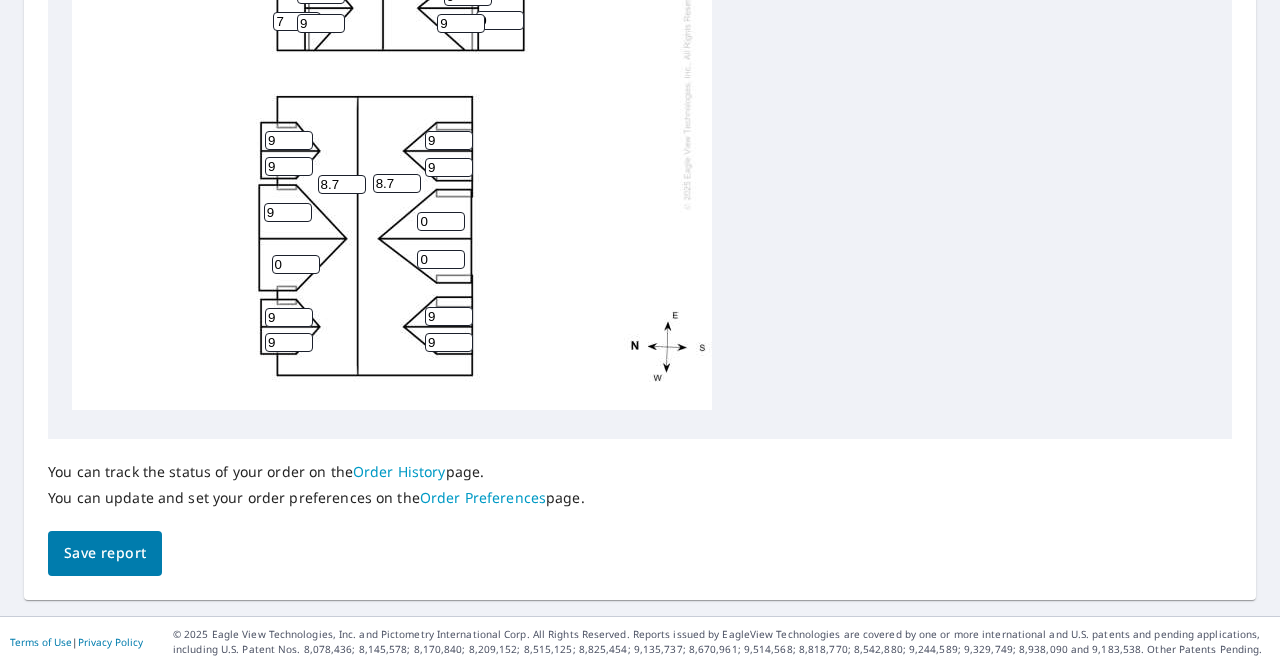 type on "9" 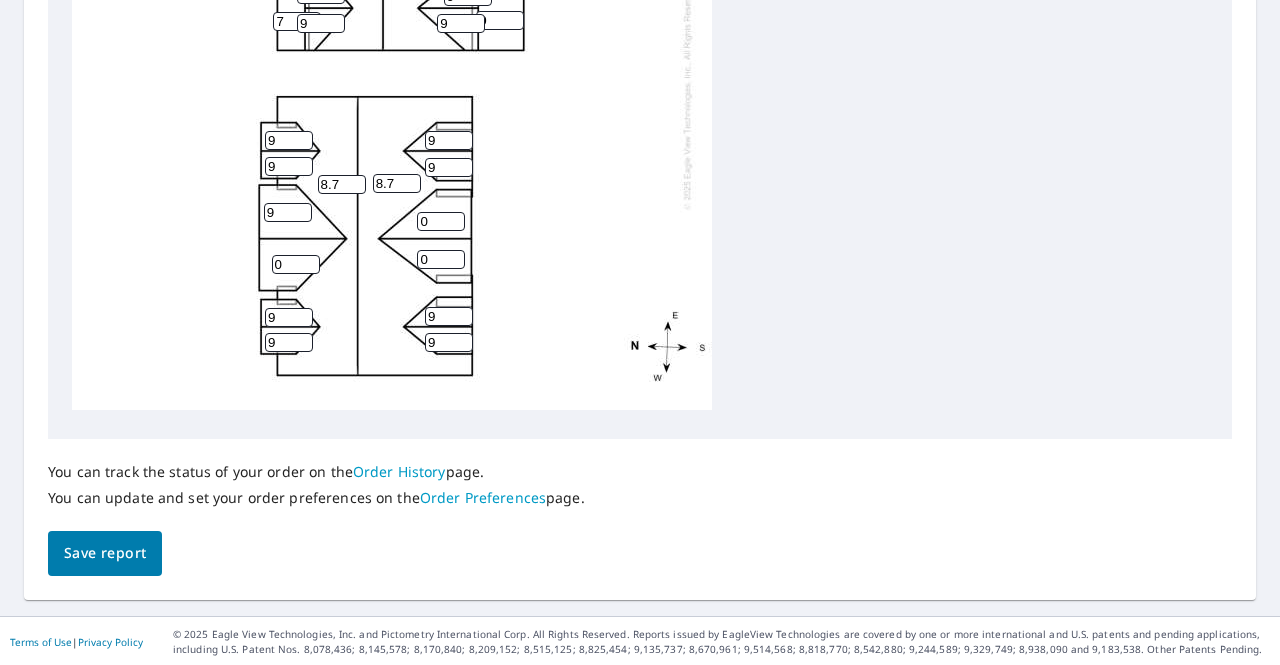 scroll, scrollTop: 912, scrollLeft: 0, axis: vertical 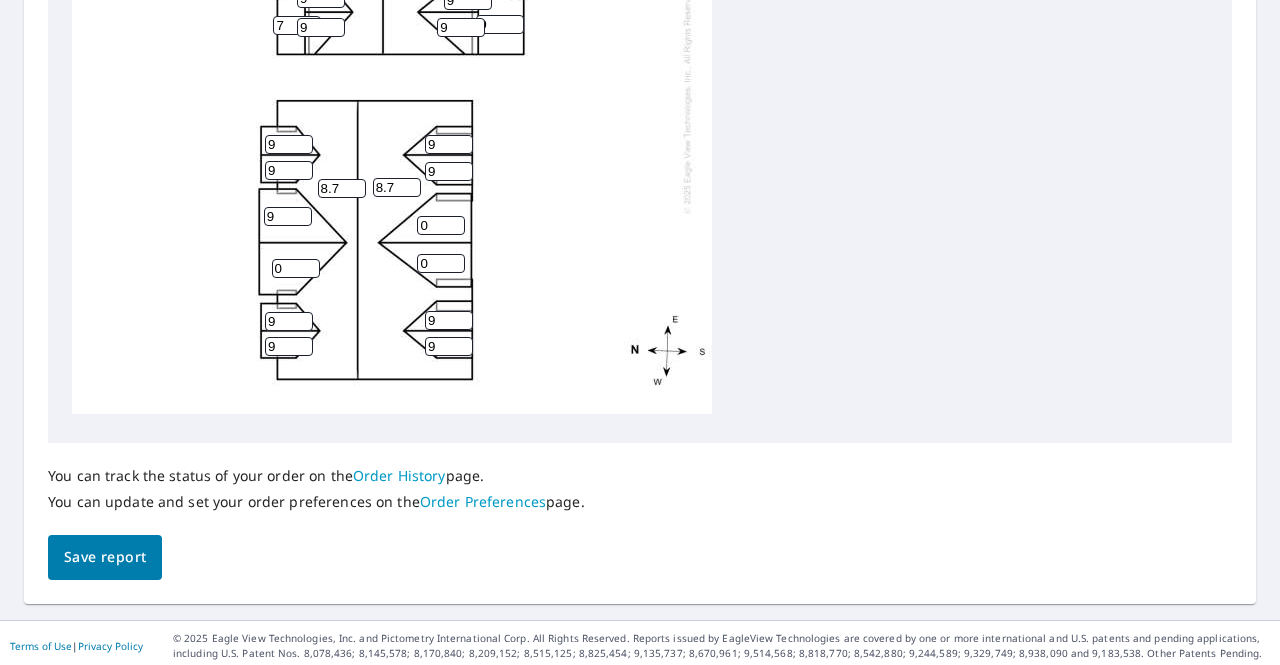 drag, startPoint x: 308, startPoint y: 256, endPoint x: 290, endPoint y: 252, distance: 18.439089 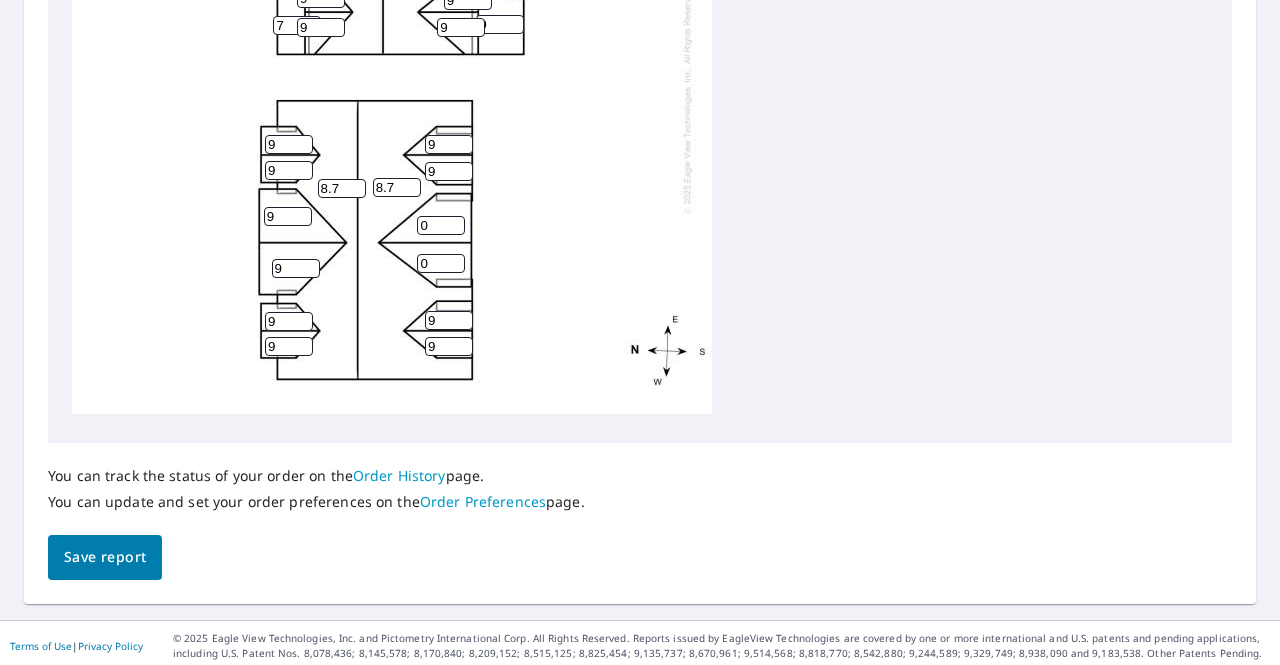 type on "9" 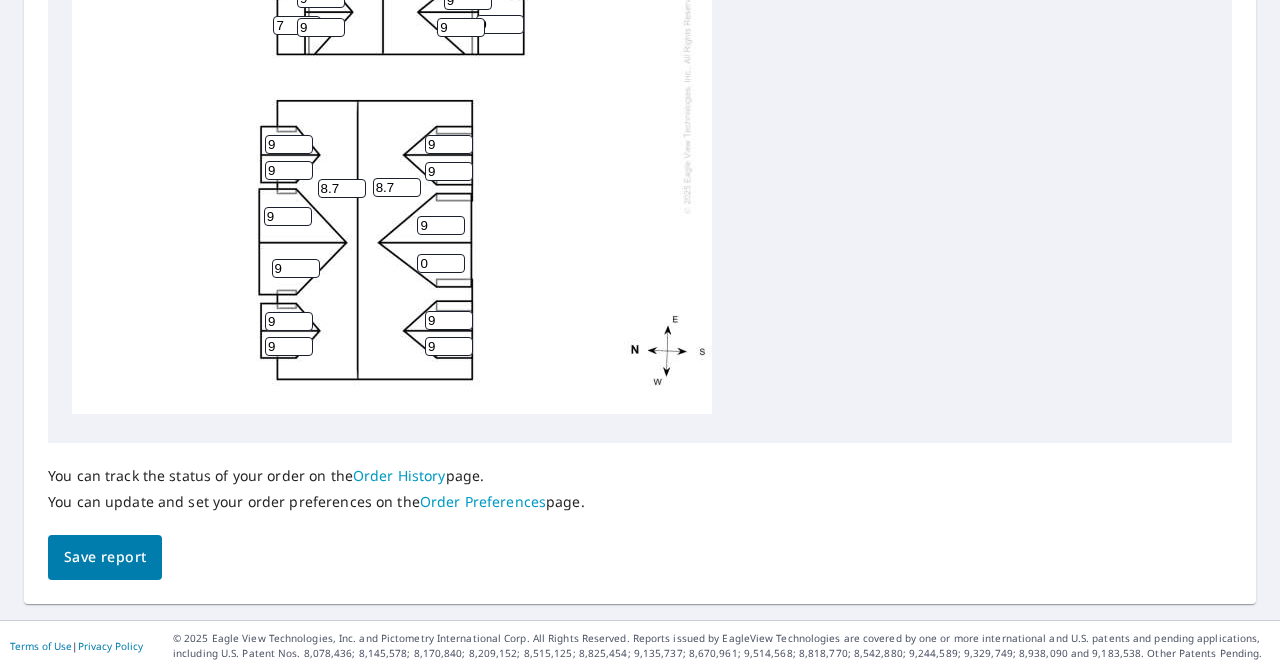 type on "9" 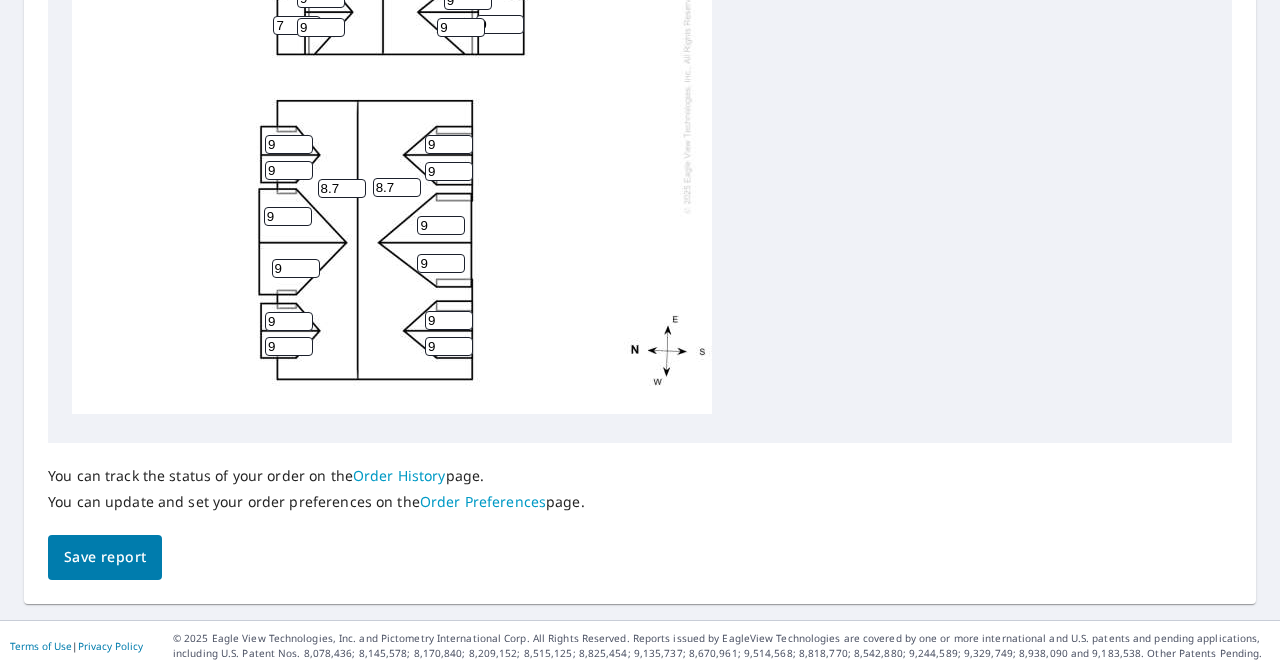 type on "9" 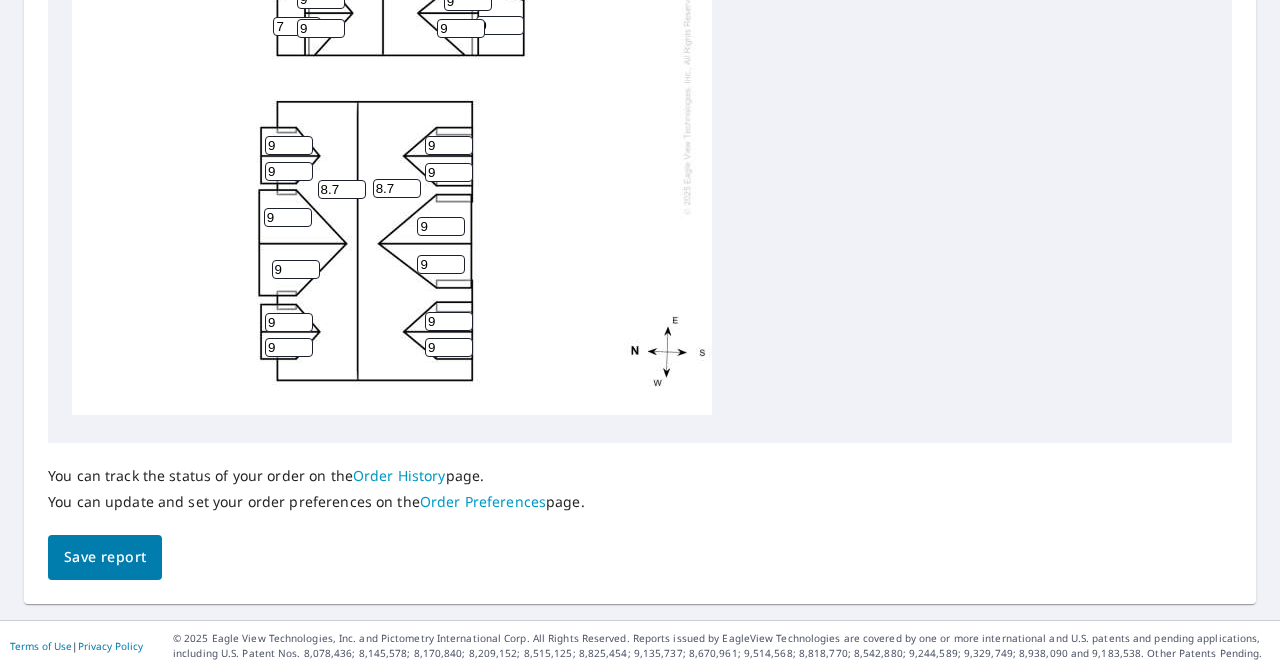 scroll, scrollTop: 0, scrollLeft: 0, axis: both 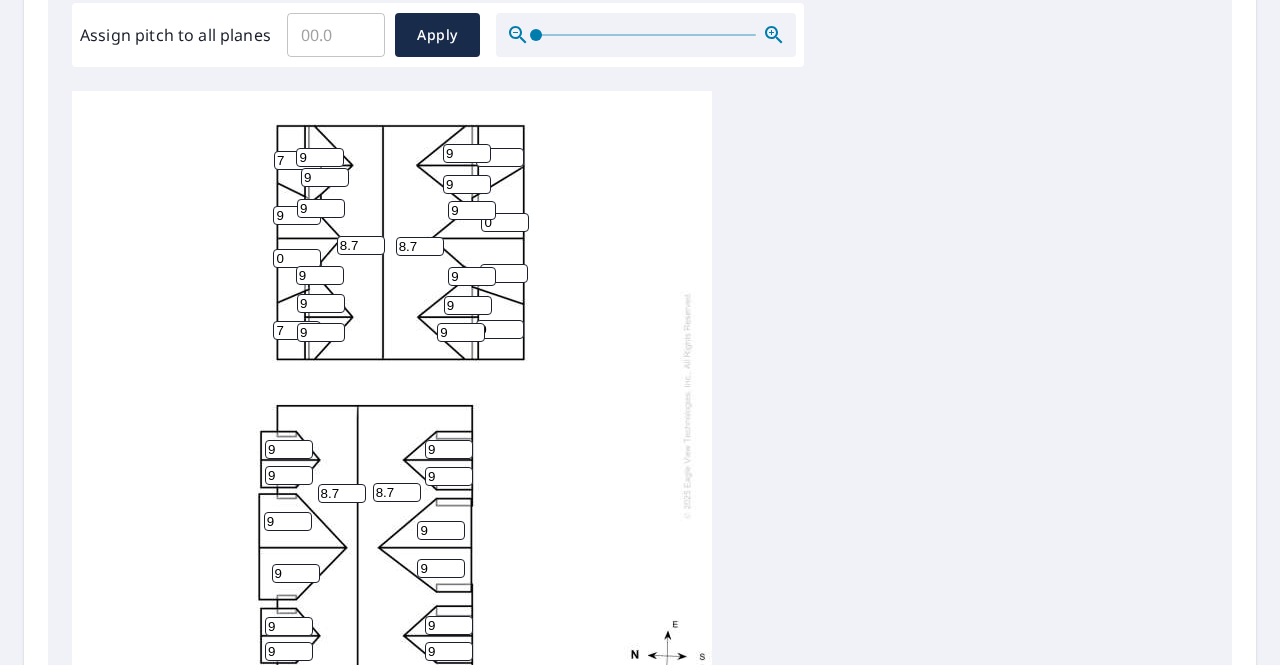 drag, startPoint x: 287, startPoint y: 258, endPoint x: 271, endPoint y: 257, distance: 16.03122 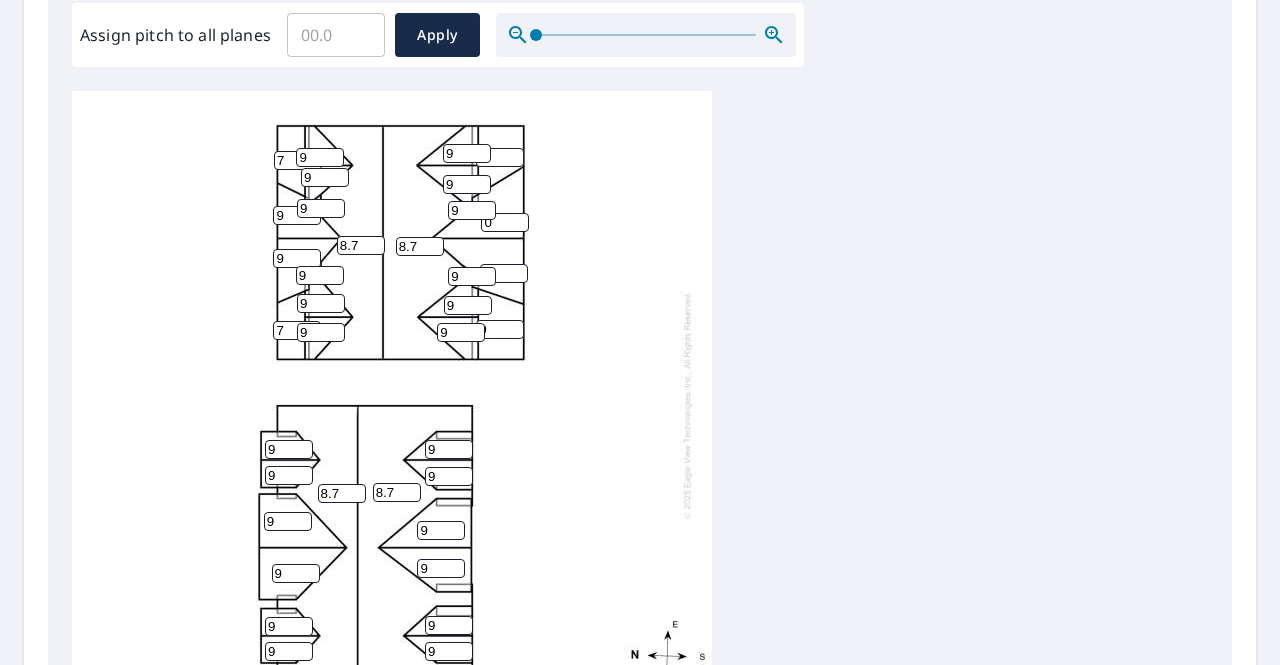 type on "9" 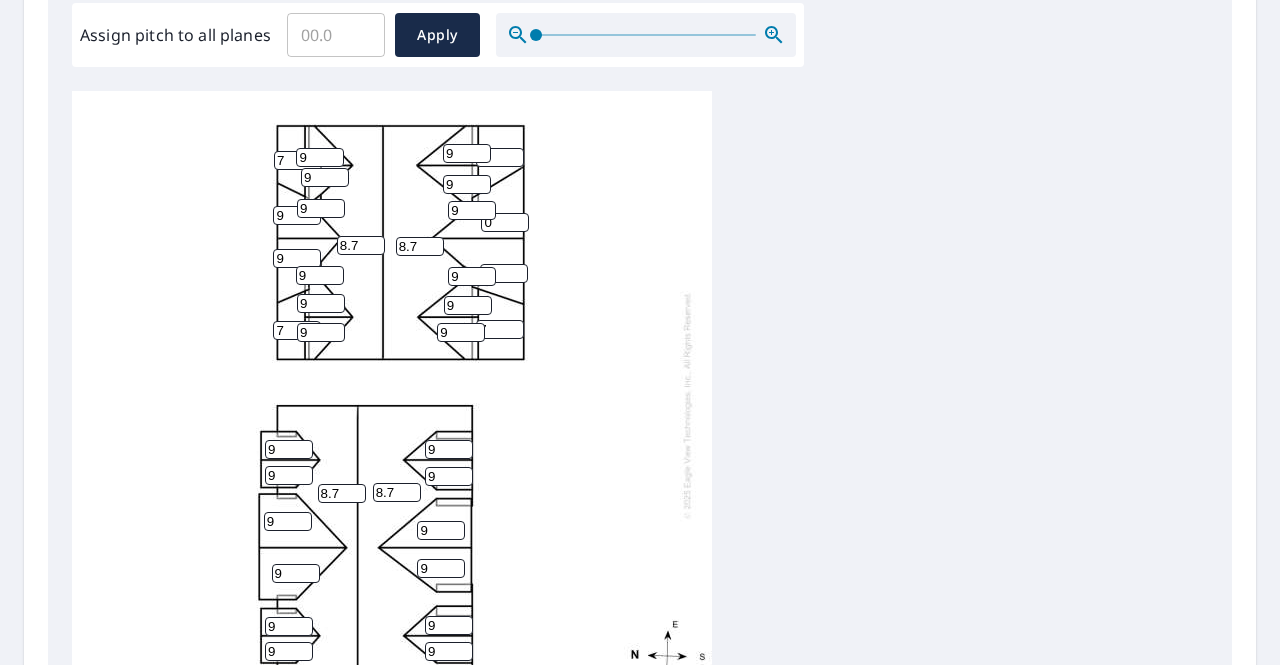 type on "7" 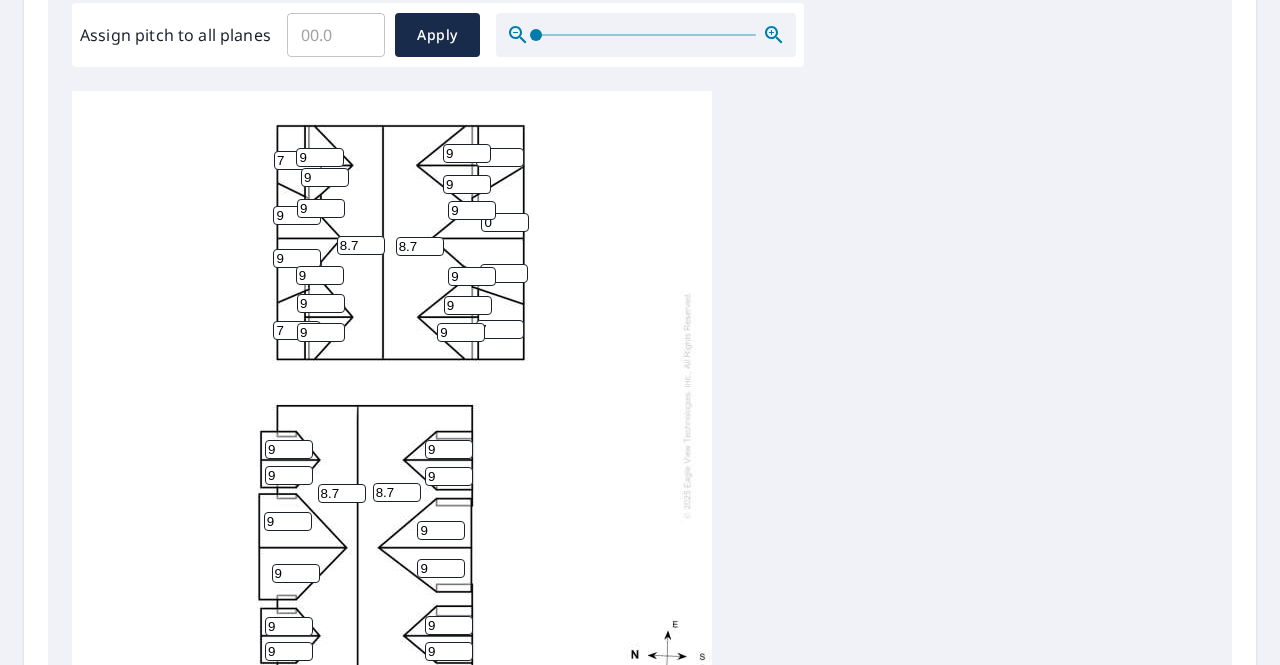type 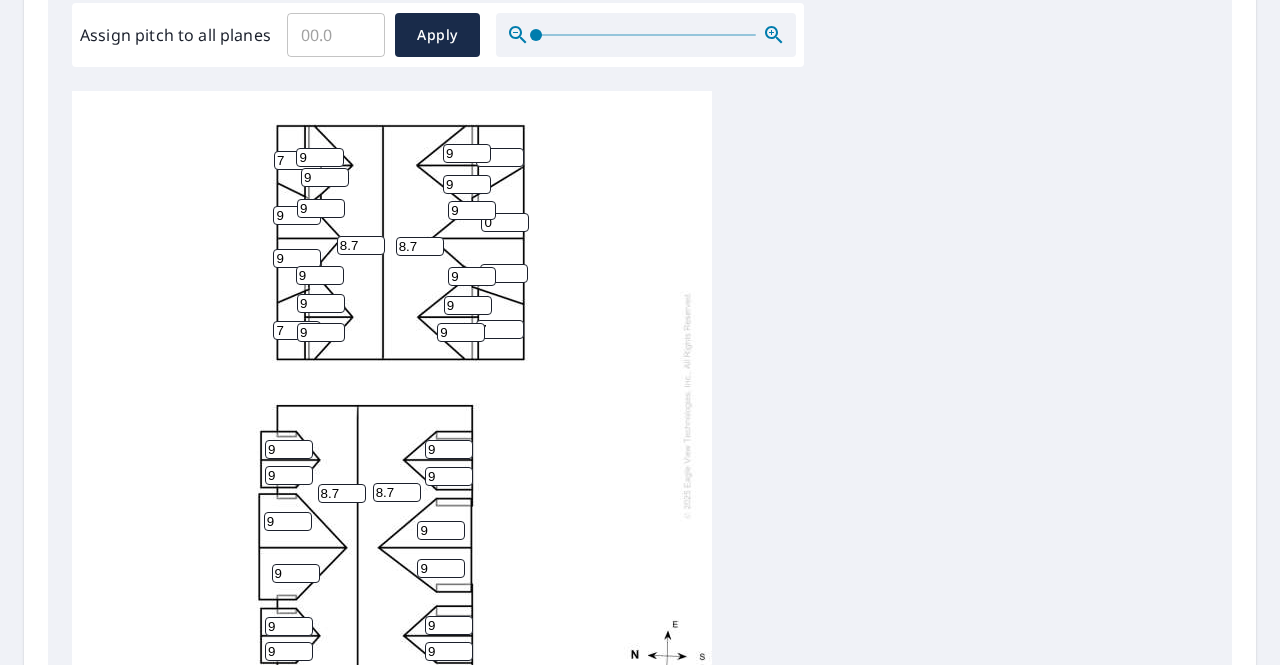 click on "0" at bounding box center (505, 222) 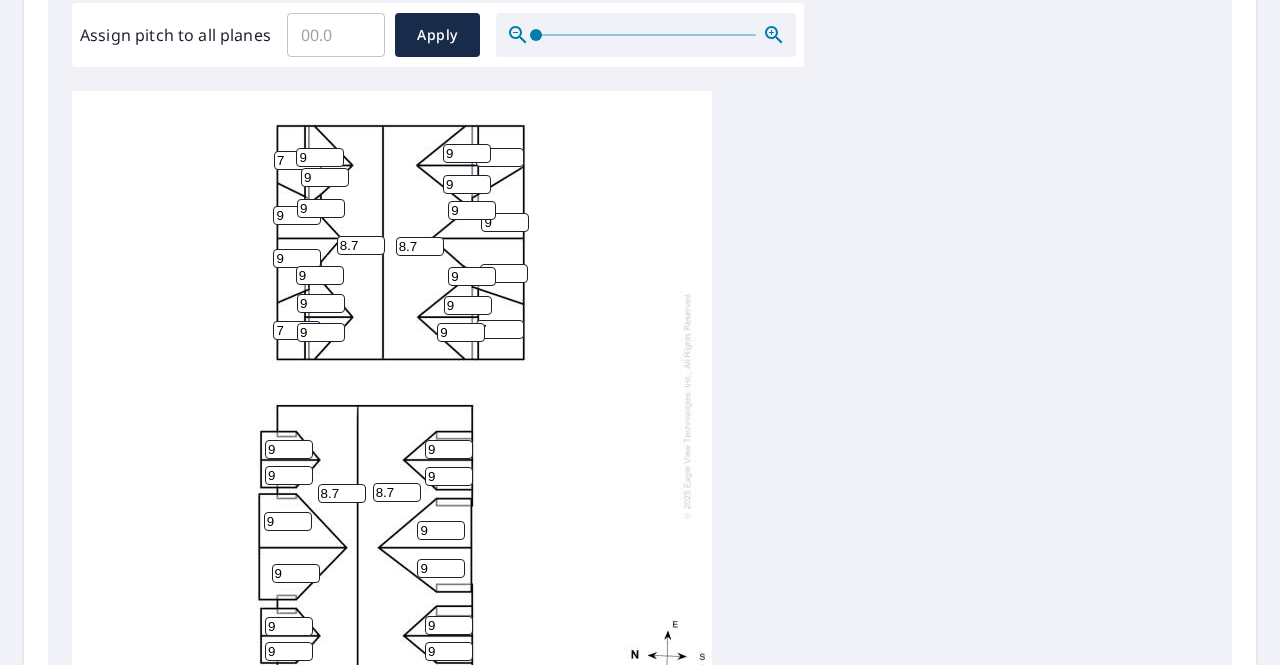 type on "9" 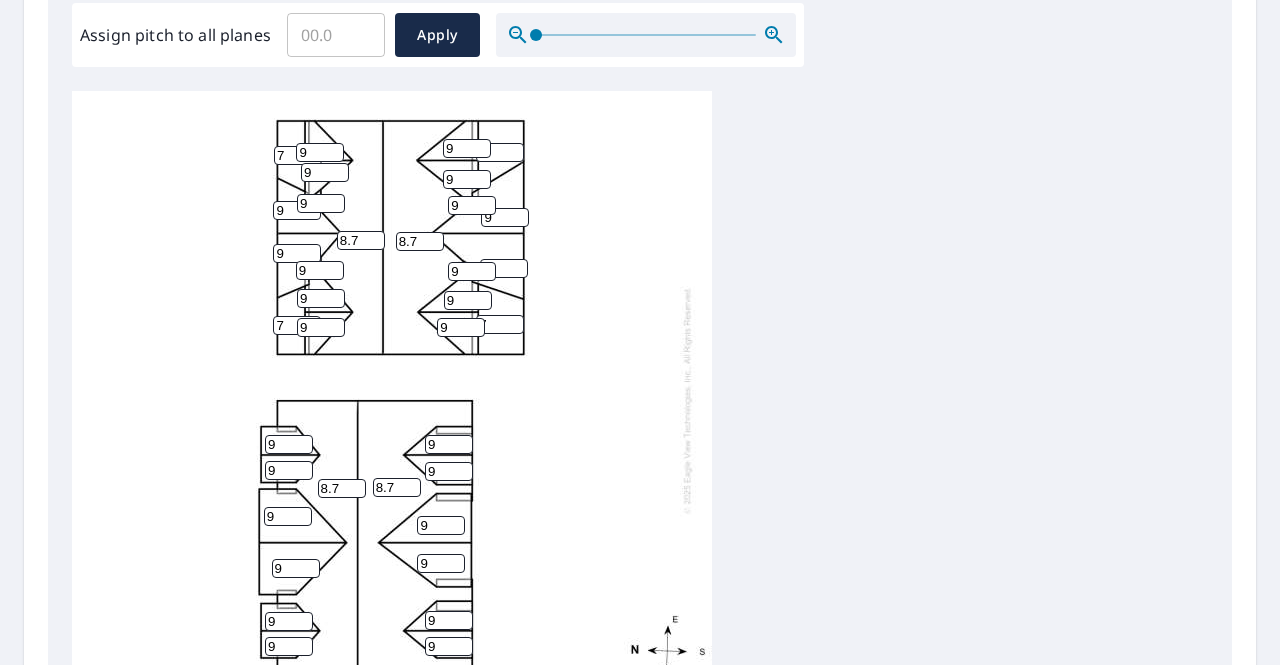 scroll, scrollTop: 20, scrollLeft: 0, axis: vertical 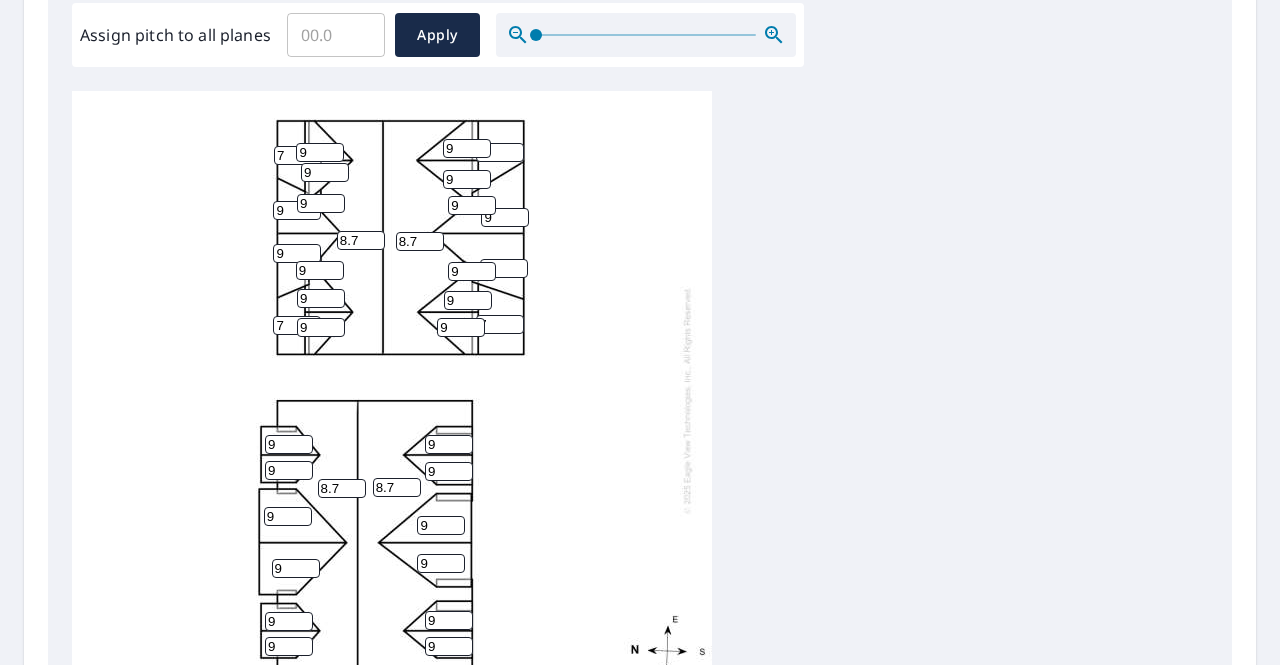 click on "7" at bounding box center (500, 324) 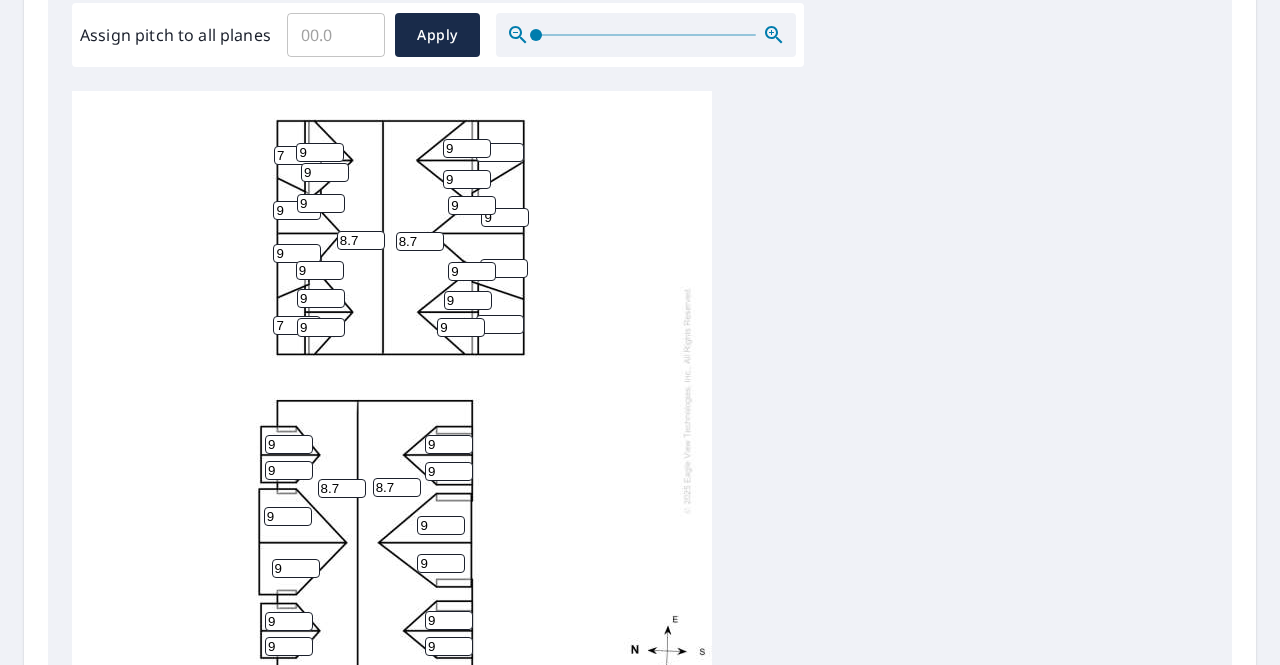 type on "7" 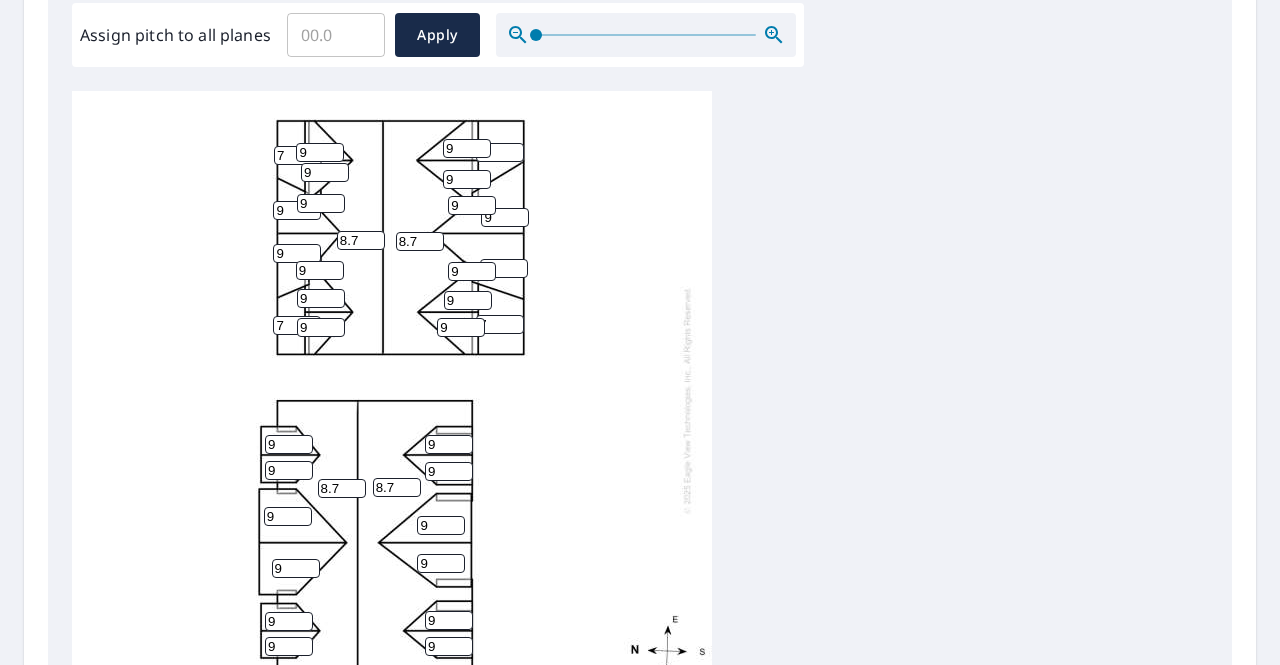 type on "1" 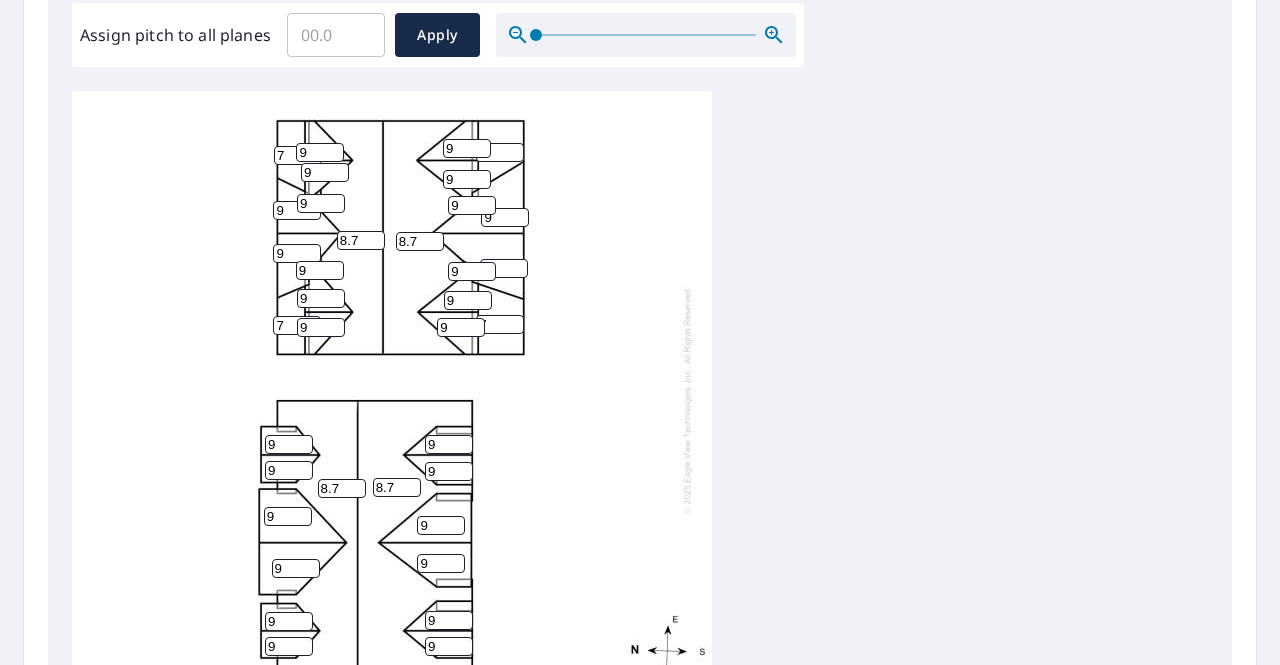 type on "7" 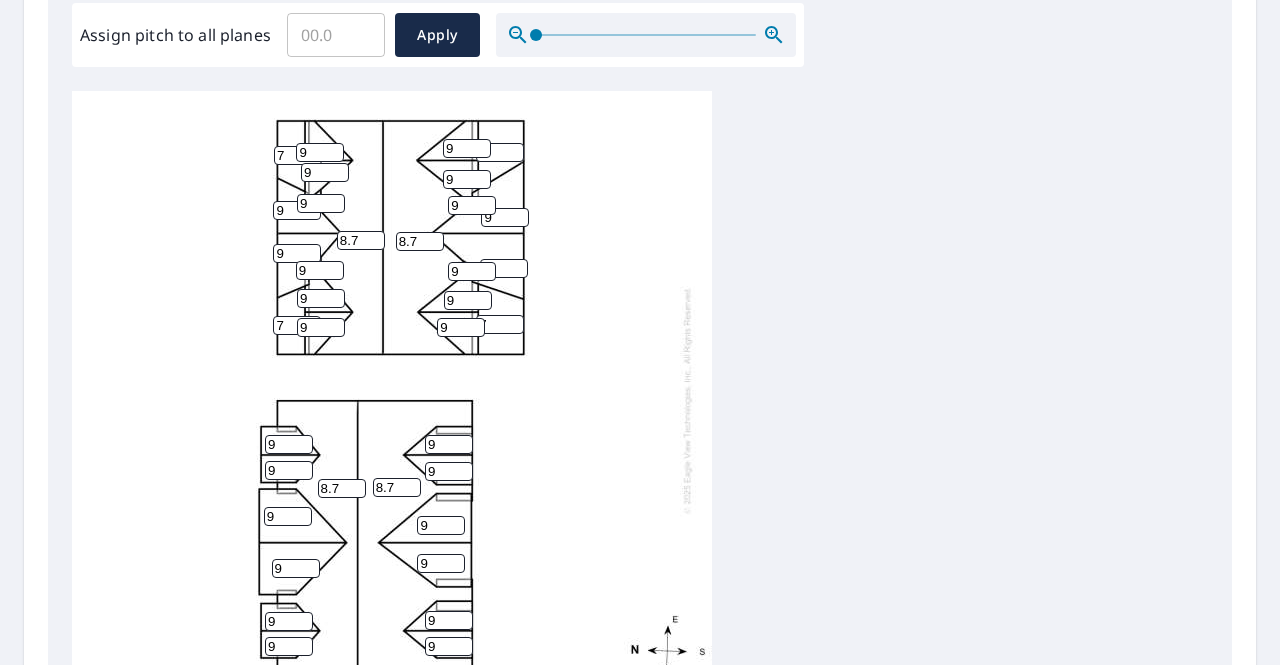 click on "8.7 8.7 8.7 8.7 9 9 9 7 9 9 7 9 9 7 9 7 9 9 9 9 9 9 9 9 9 9 9 9 9 9 9 9 9 9 9 9" at bounding box center [640, 405] 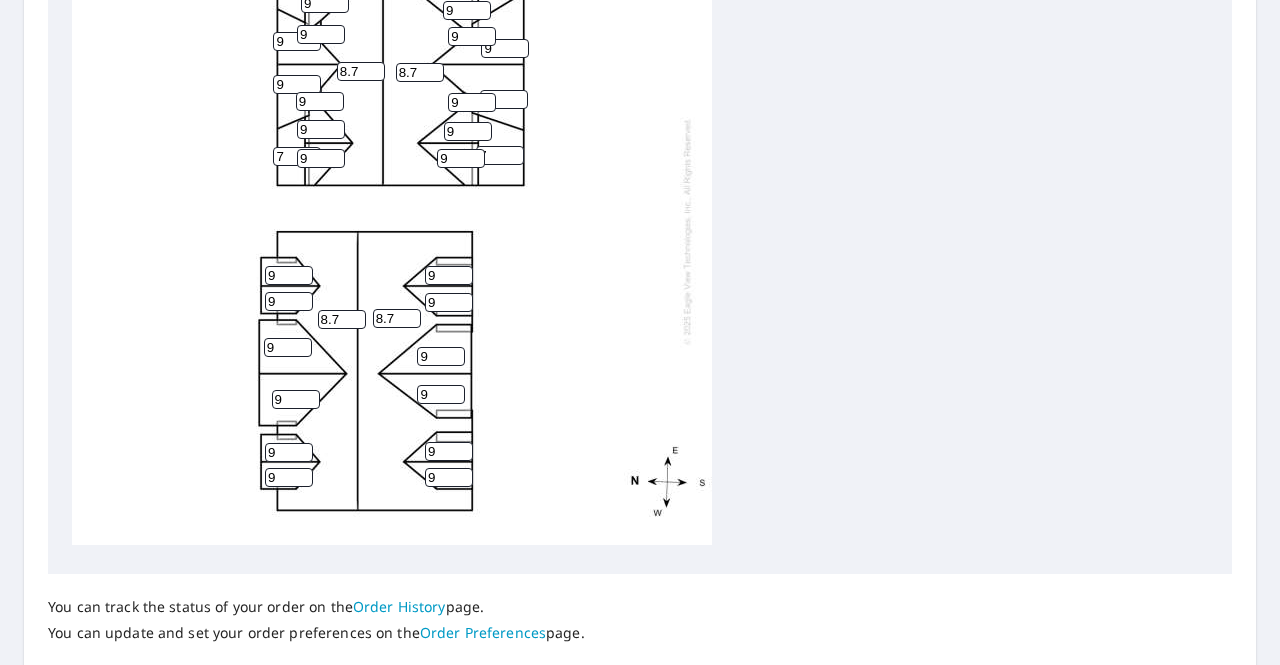 scroll, scrollTop: 916, scrollLeft: 0, axis: vertical 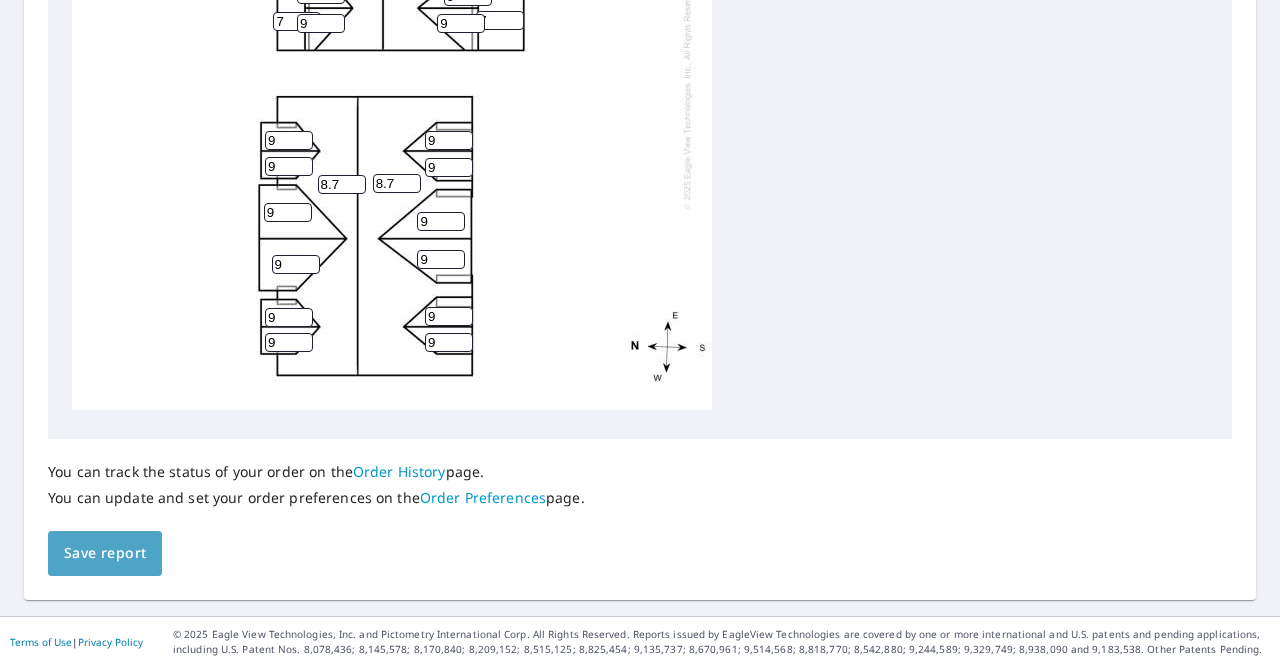 click on "Save report" at bounding box center (105, 553) 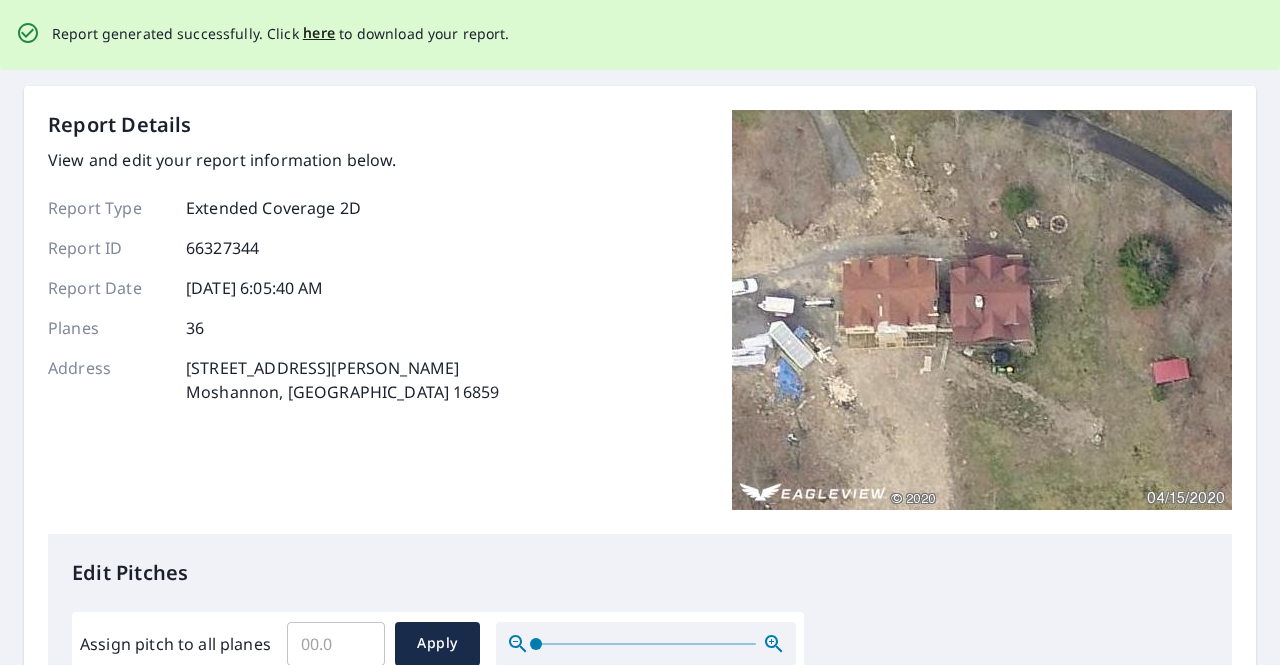 scroll, scrollTop: 0, scrollLeft: 0, axis: both 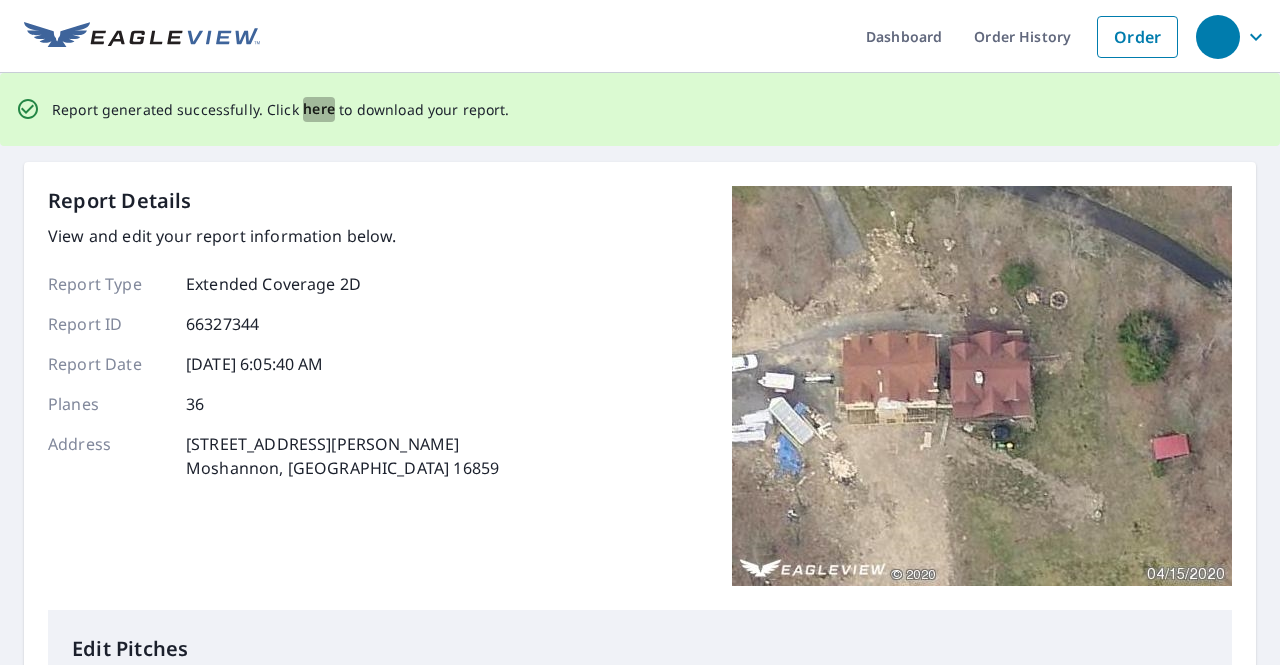 click on "here" at bounding box center [319, 109] 